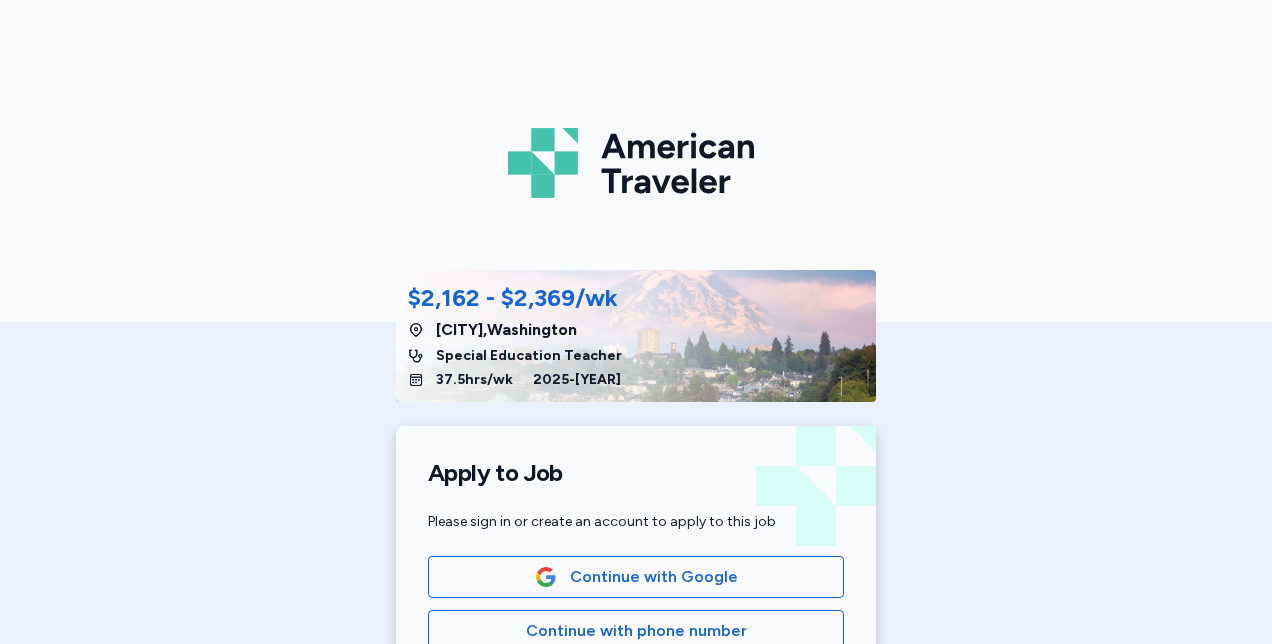 scroll, scrollTop: 0, scrollLeft: 0, axis: both 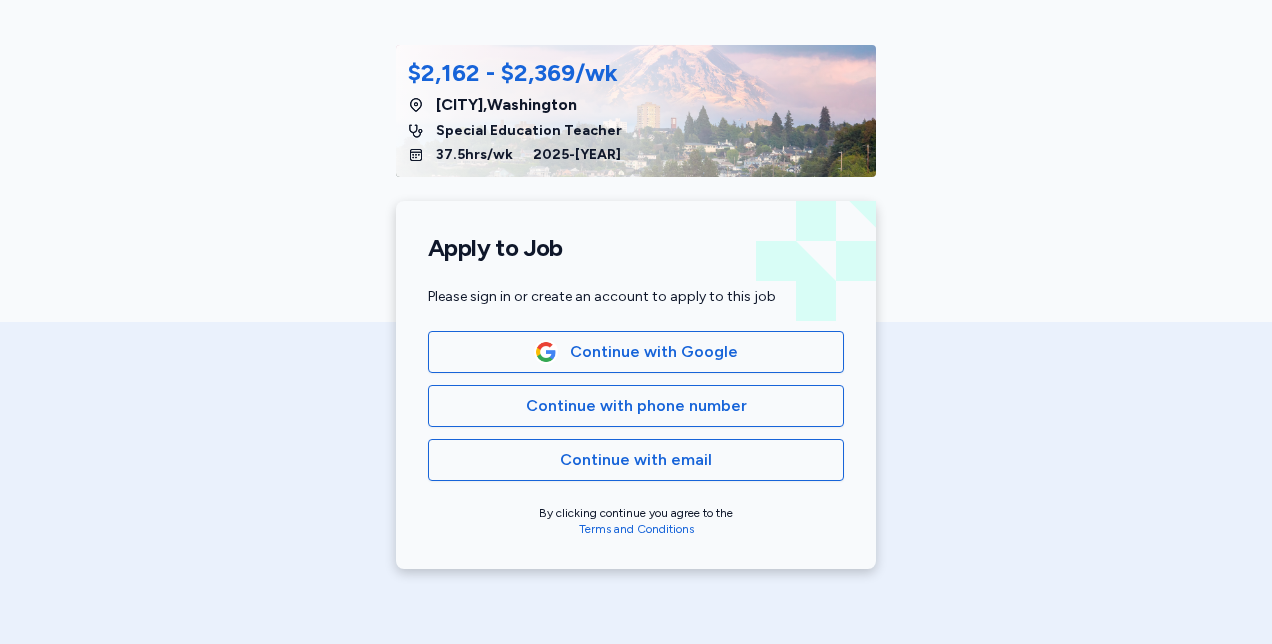 click on "Continue with Google" at bounding box center (636, 352) 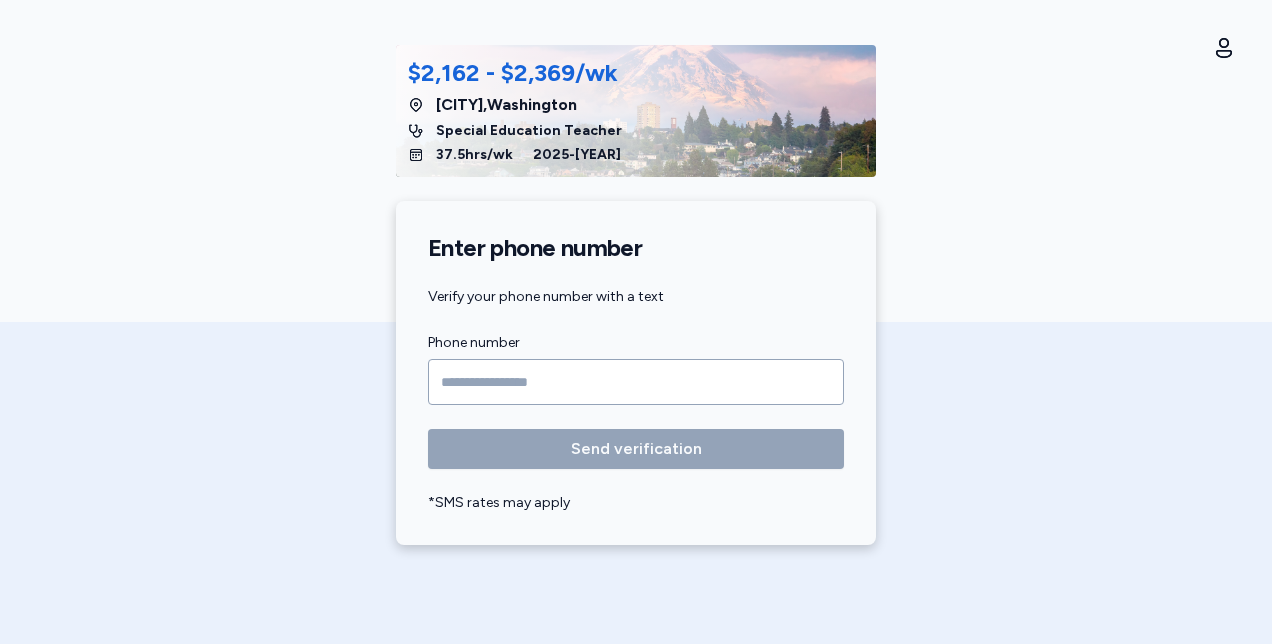 click at bounding box center [636, 382] 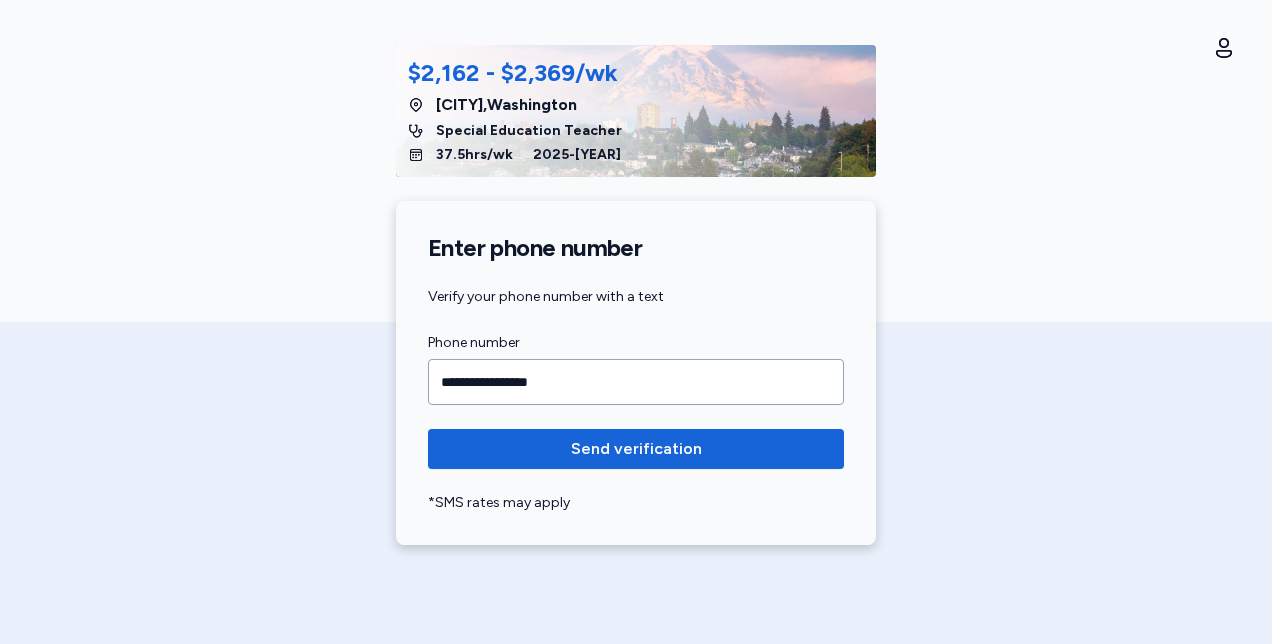 type on "**********" 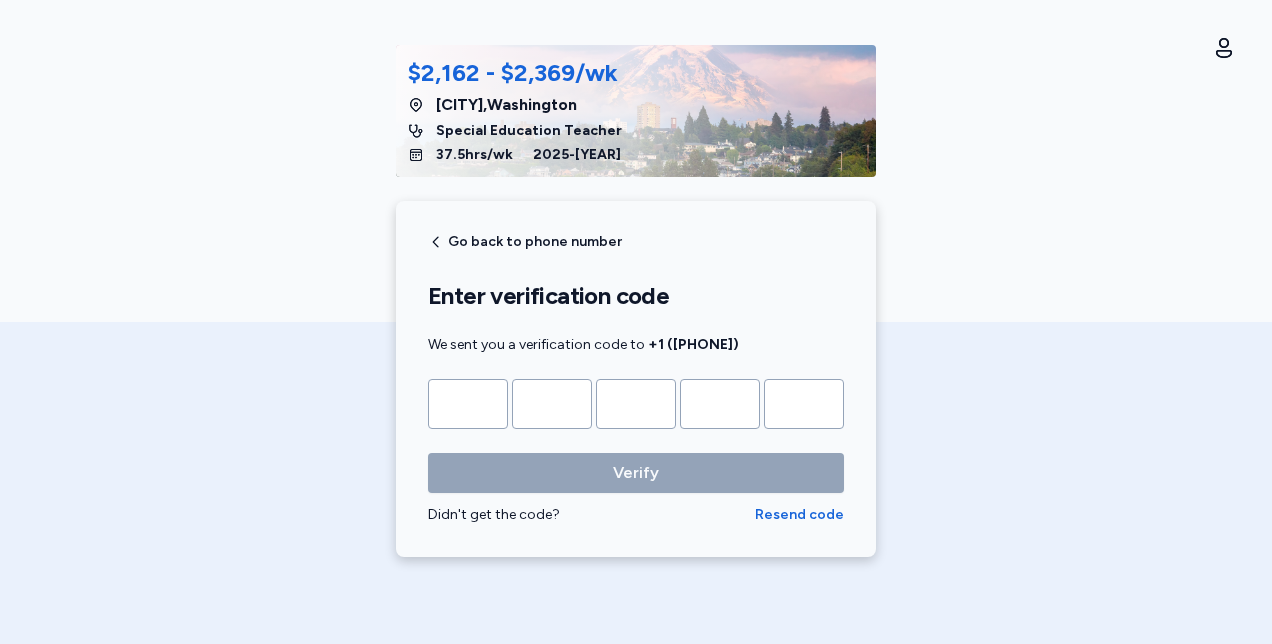 click on "American Traveler [PRICE] - [PRICE]/wk [CITY] , [STATE] Special Education Teacher [NUMBER] hrs/wk [YEAR] - [YEAR] Go back to phone number Enter verification code We sent you a verification code to +1 ([PHONE]) Verify Didn't get the code? Resend code" at bounding box center (636, 178) 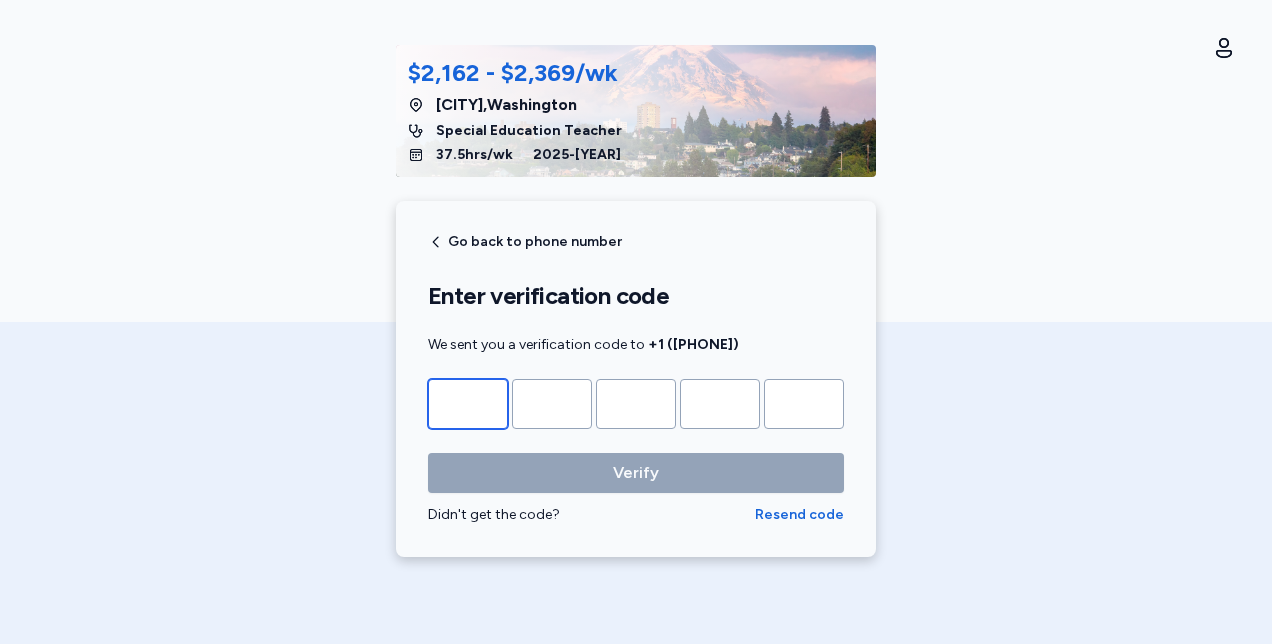click at bounding box center (468, 404) 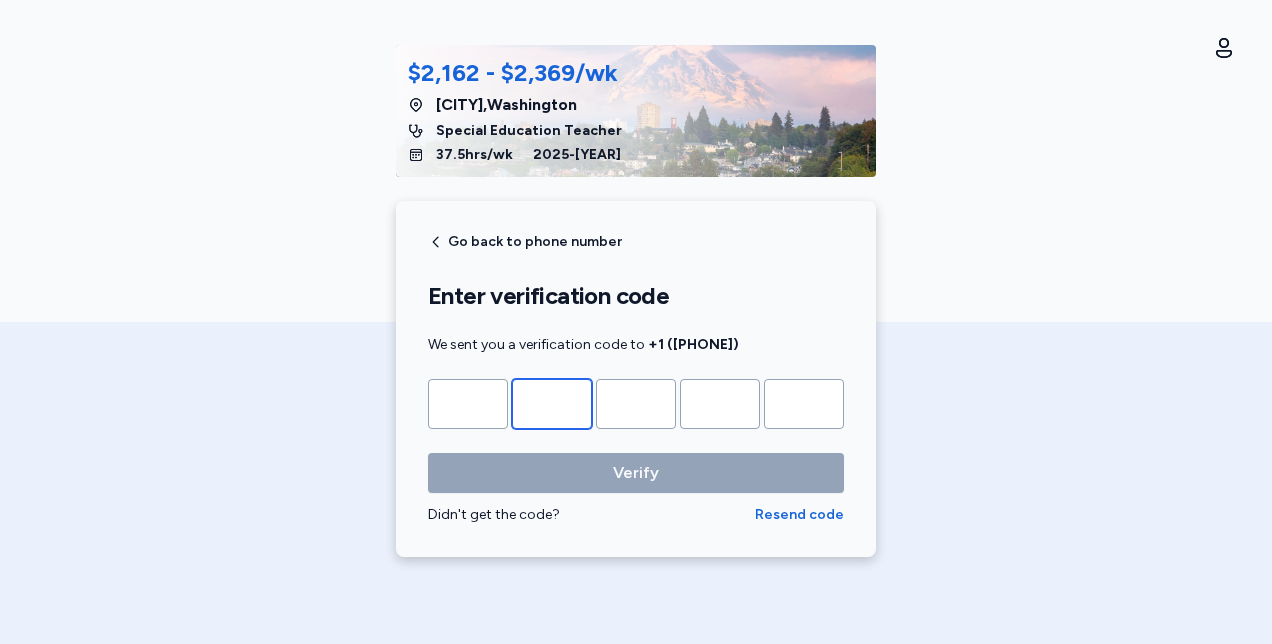 type on "*" 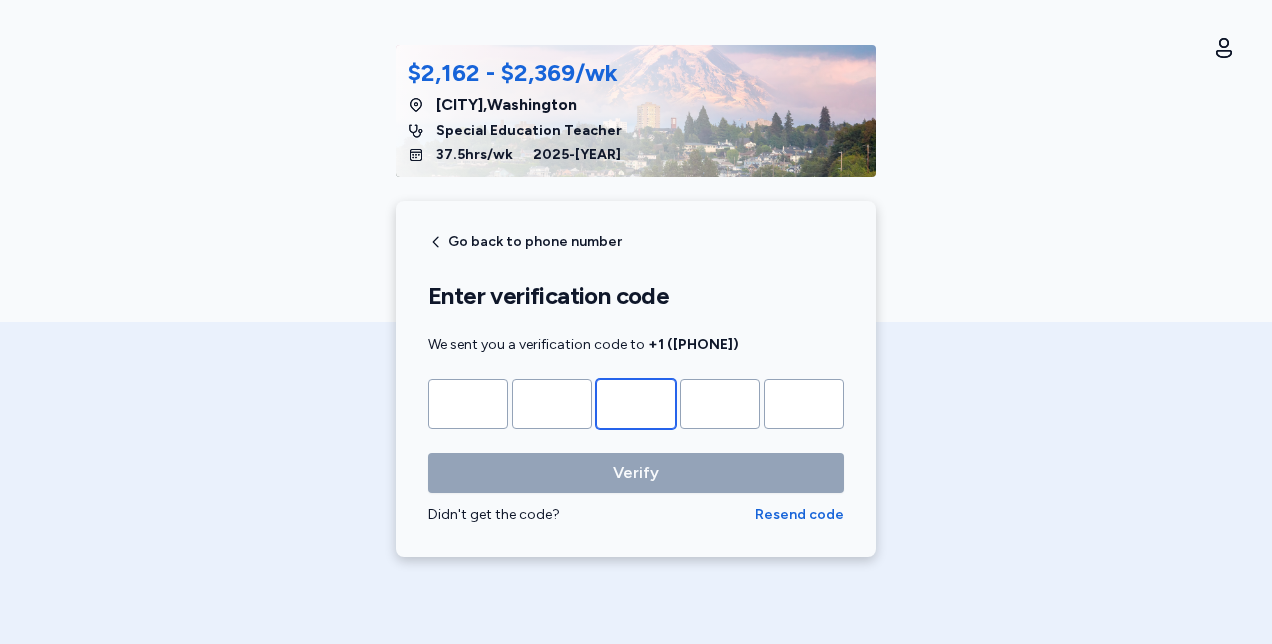 type on "*" 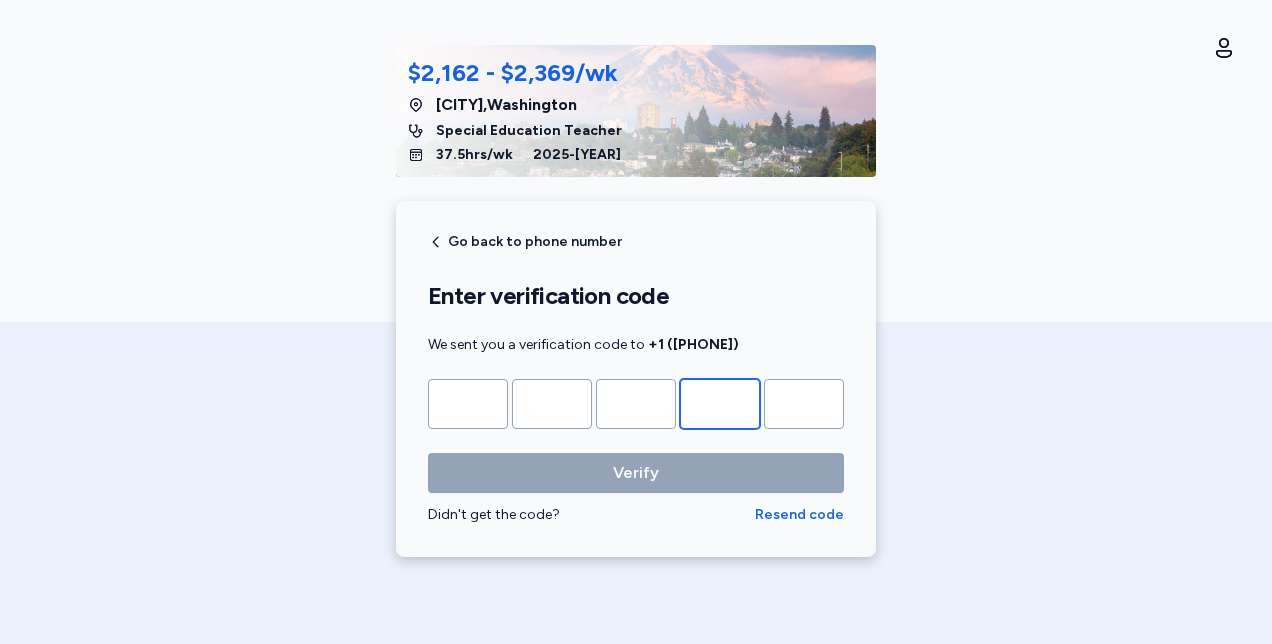 type on "*" 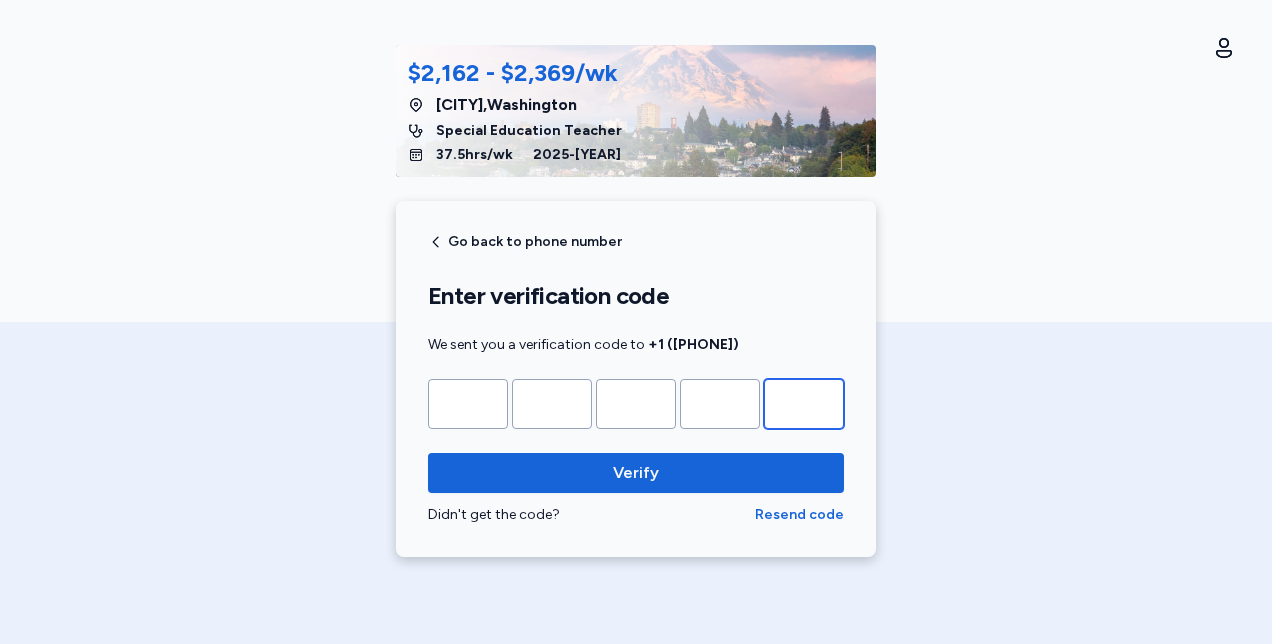 type on "*" 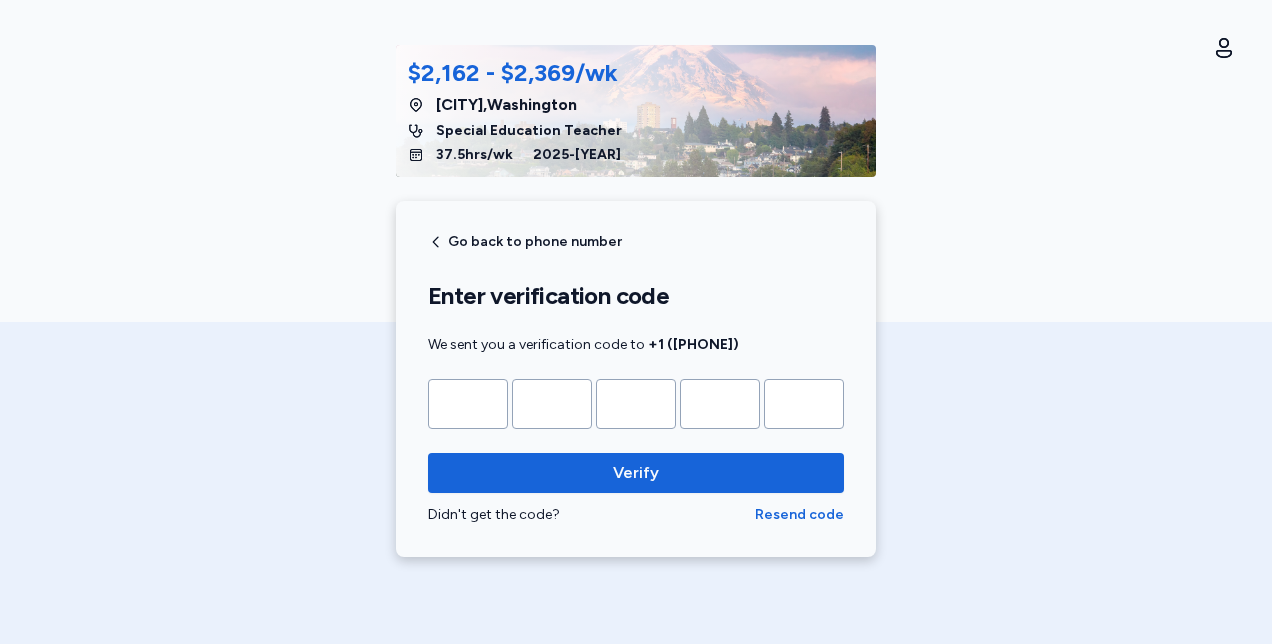 click on "Verify" at bounding box center (636, 473) 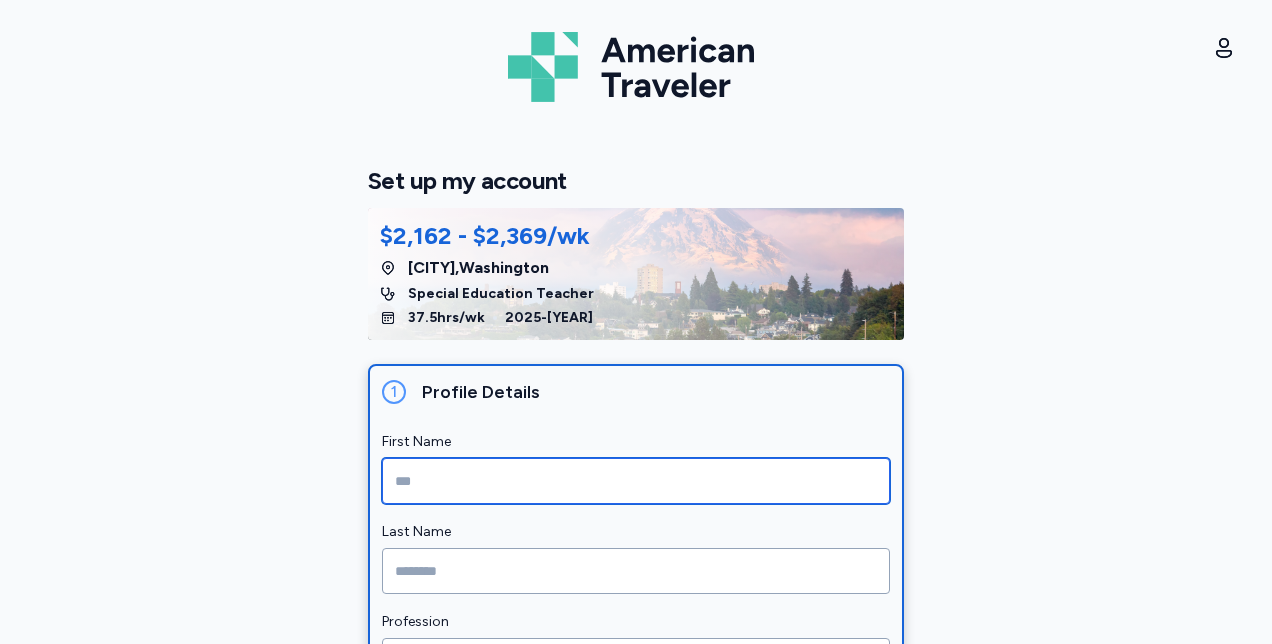 click at bounding box center [636, 481] 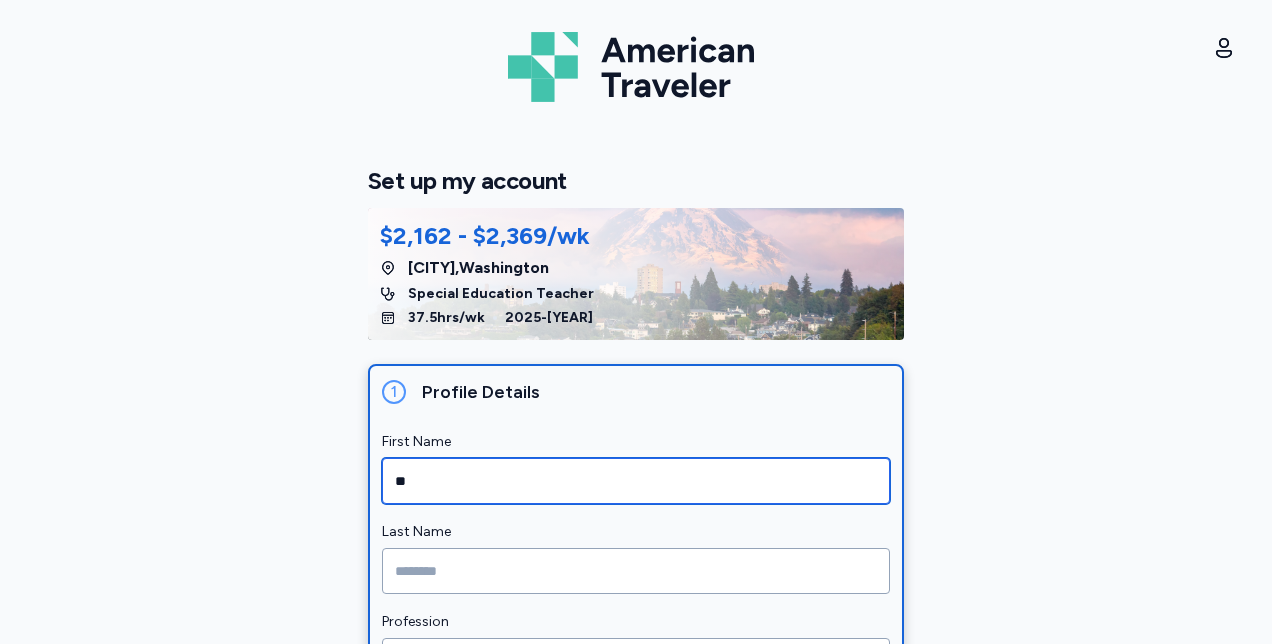 type on "*" 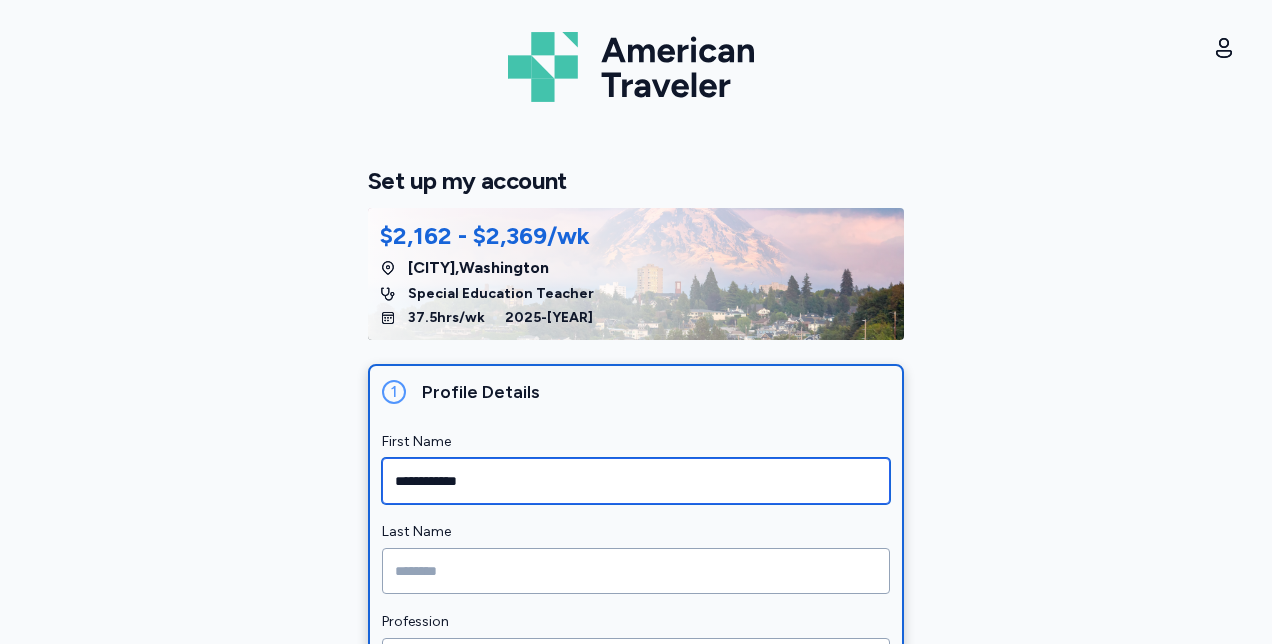 type on "**********" 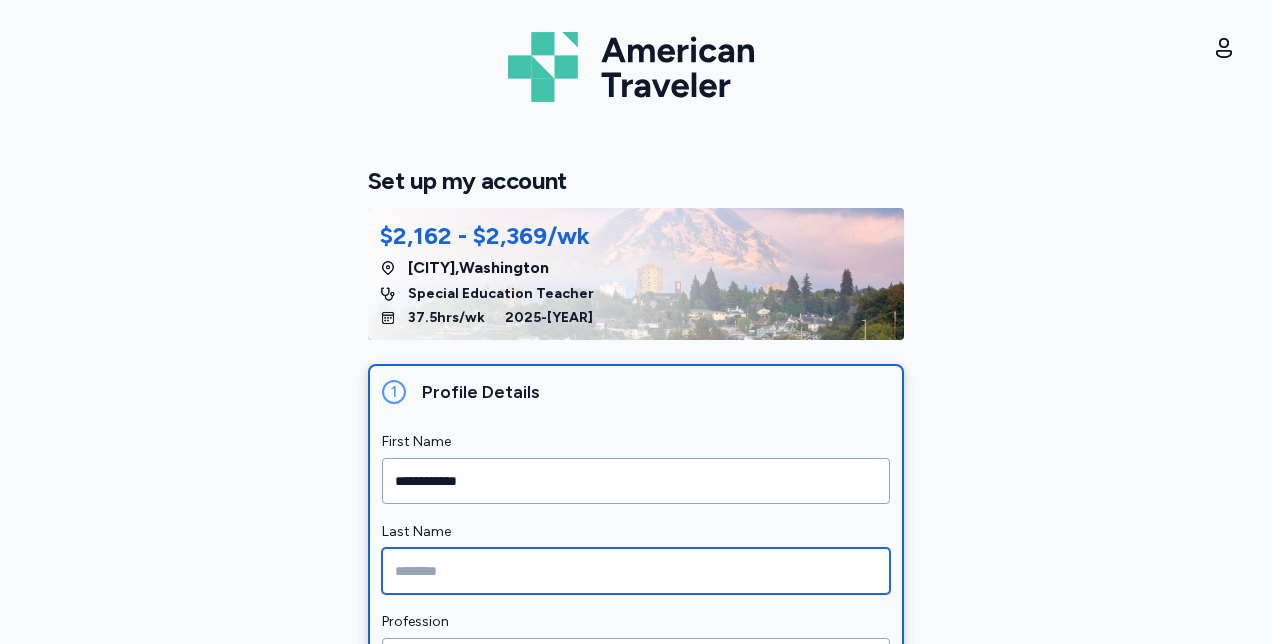 click at bounding box center (636, 571) 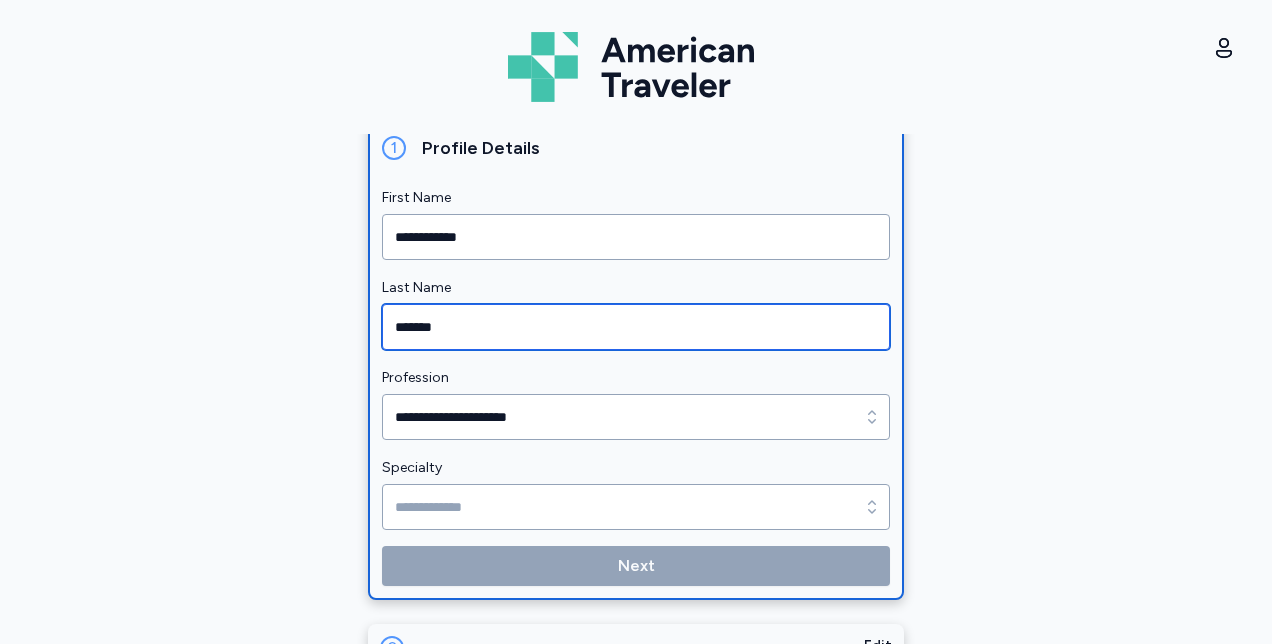 scroll, scrollTop: 261, scrollLeft: 0, axis: vertical 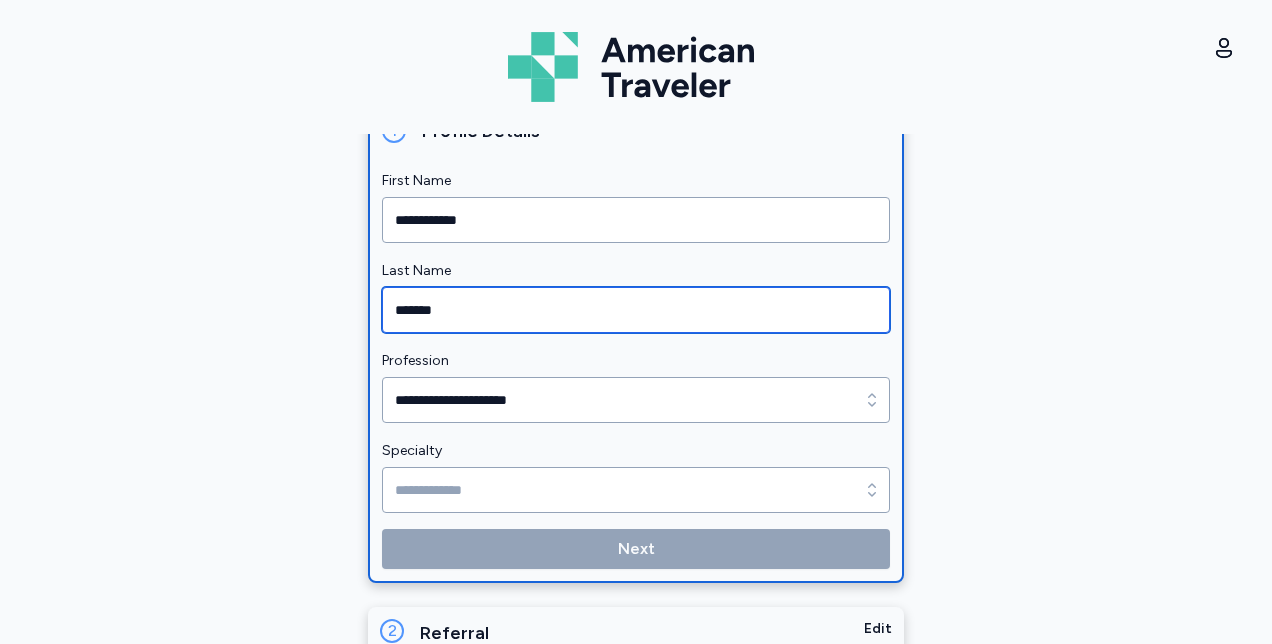 type on "*******" 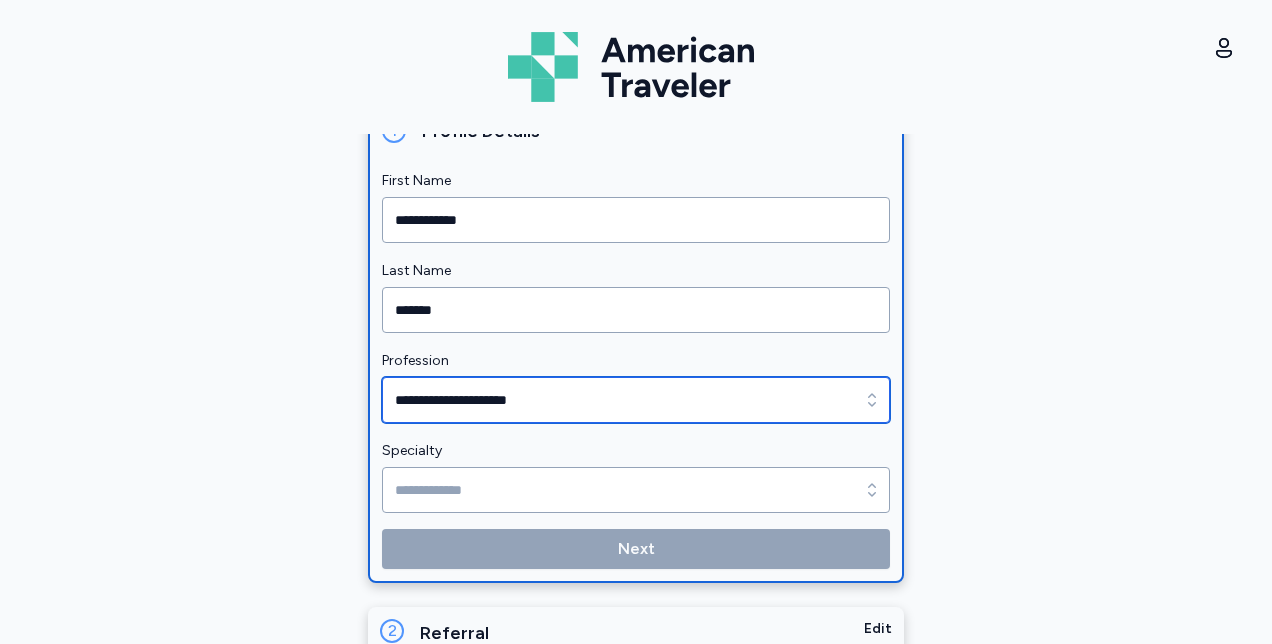 click on "**********" at bounding box center (636, 400) 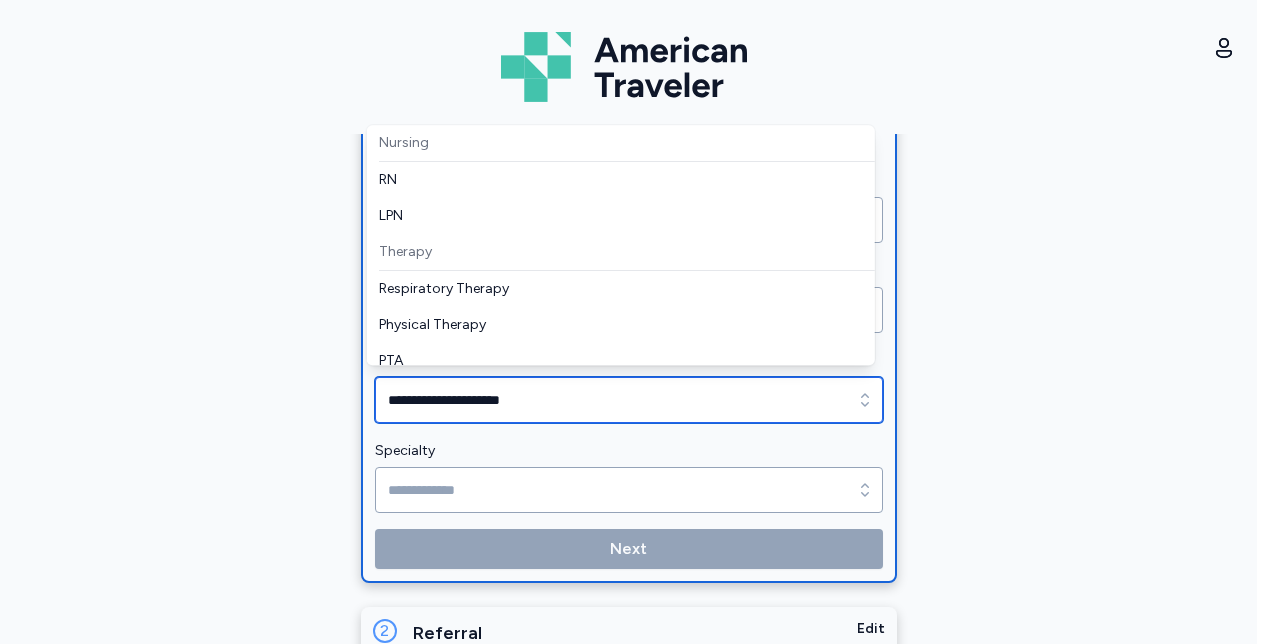 scroll, scrollTop: 446, scrollLeft: 0, axis: vertical 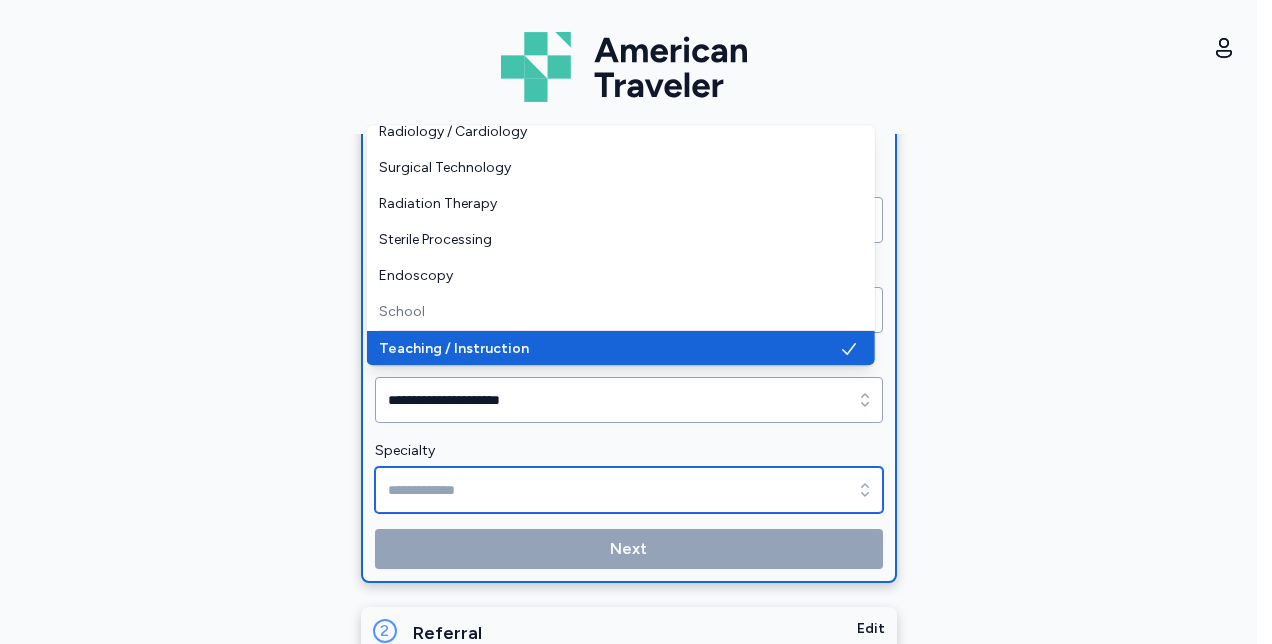 click on "Specialty" at bounding box center (629, 490) 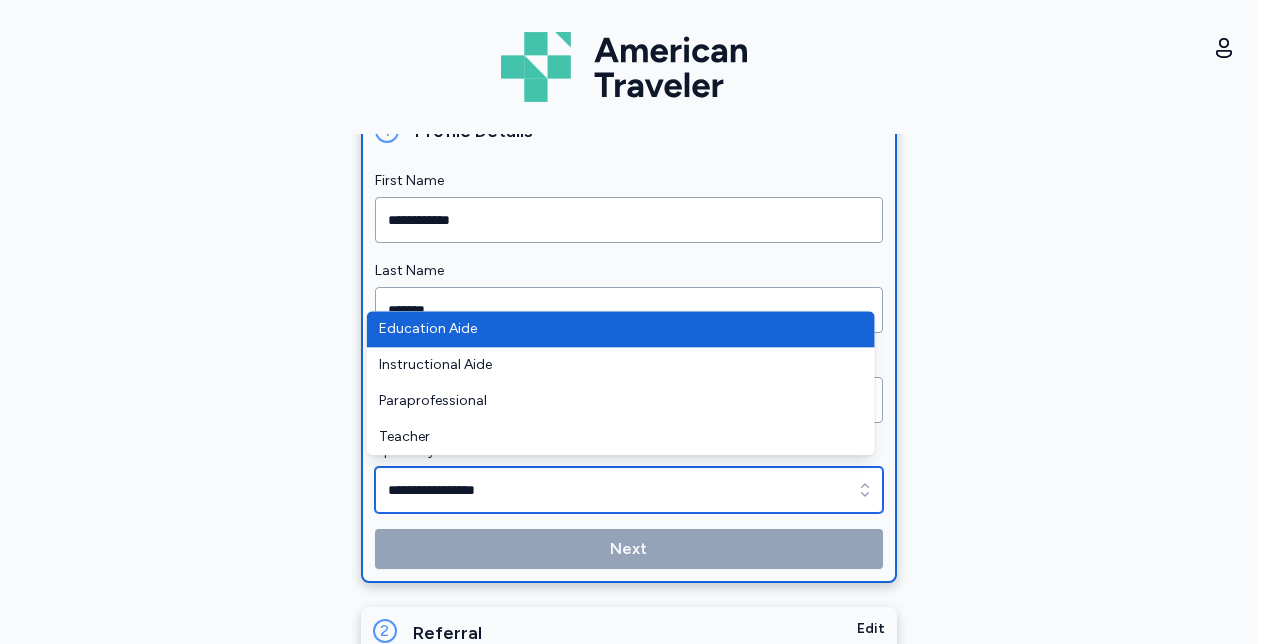 scroll, scrollTop: 306, scrollLeft: 0, axis: vertical 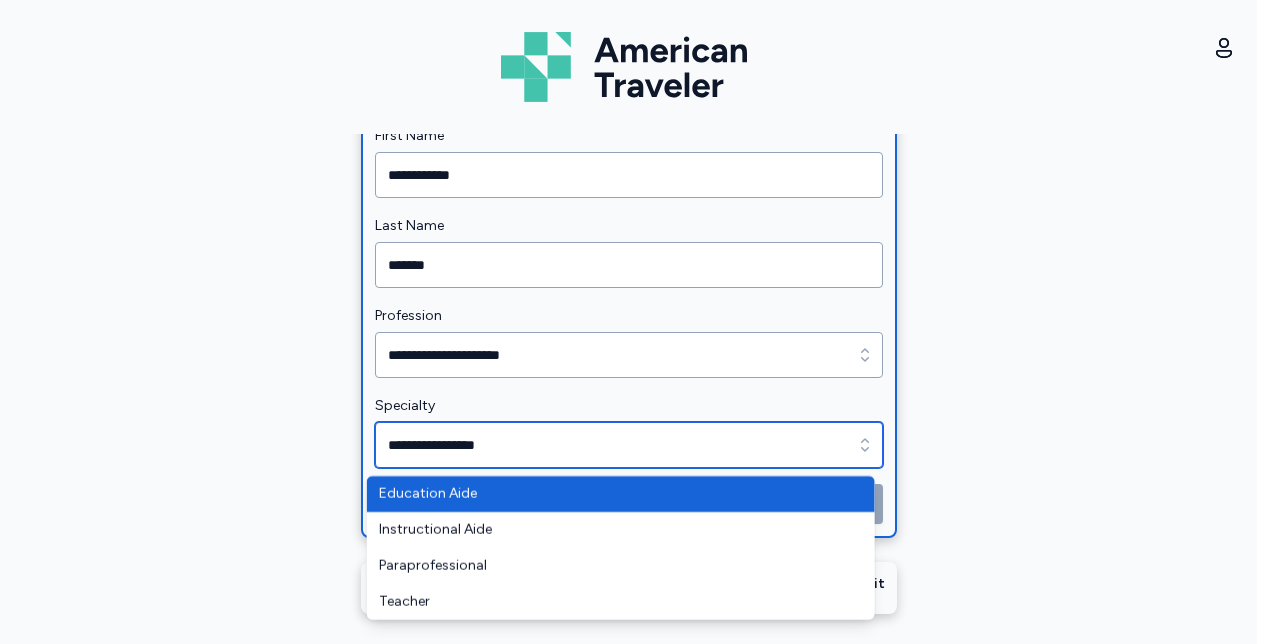 type on "*******" 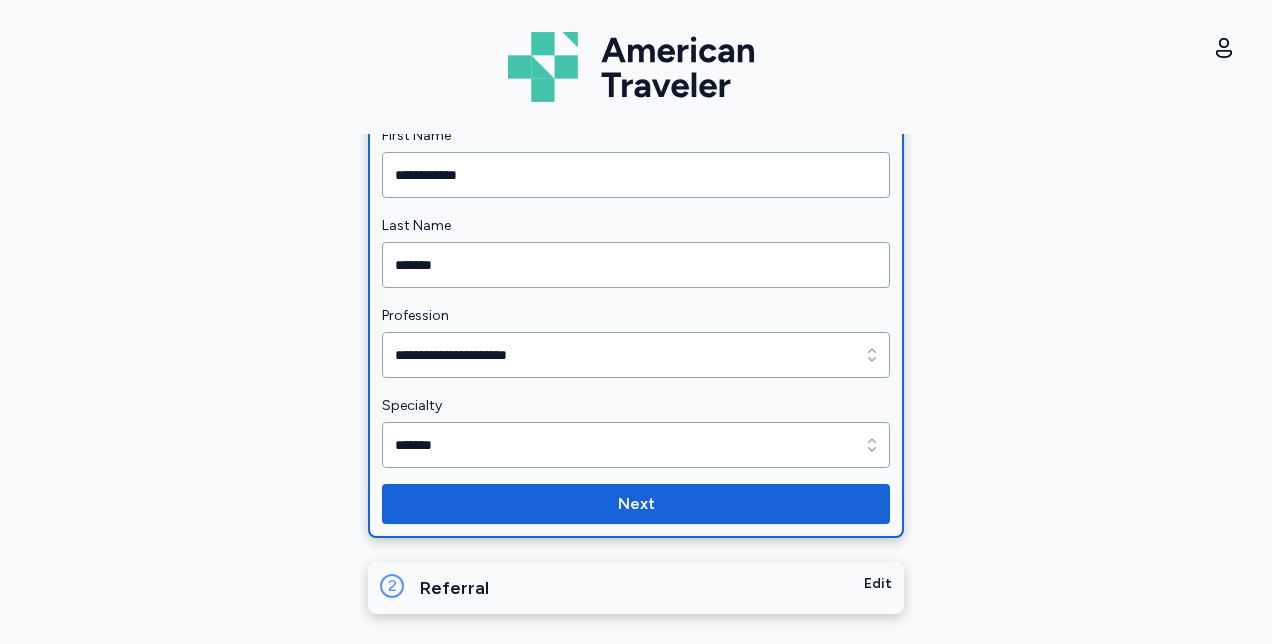 click on "Next" at bounding box center [636, 504] 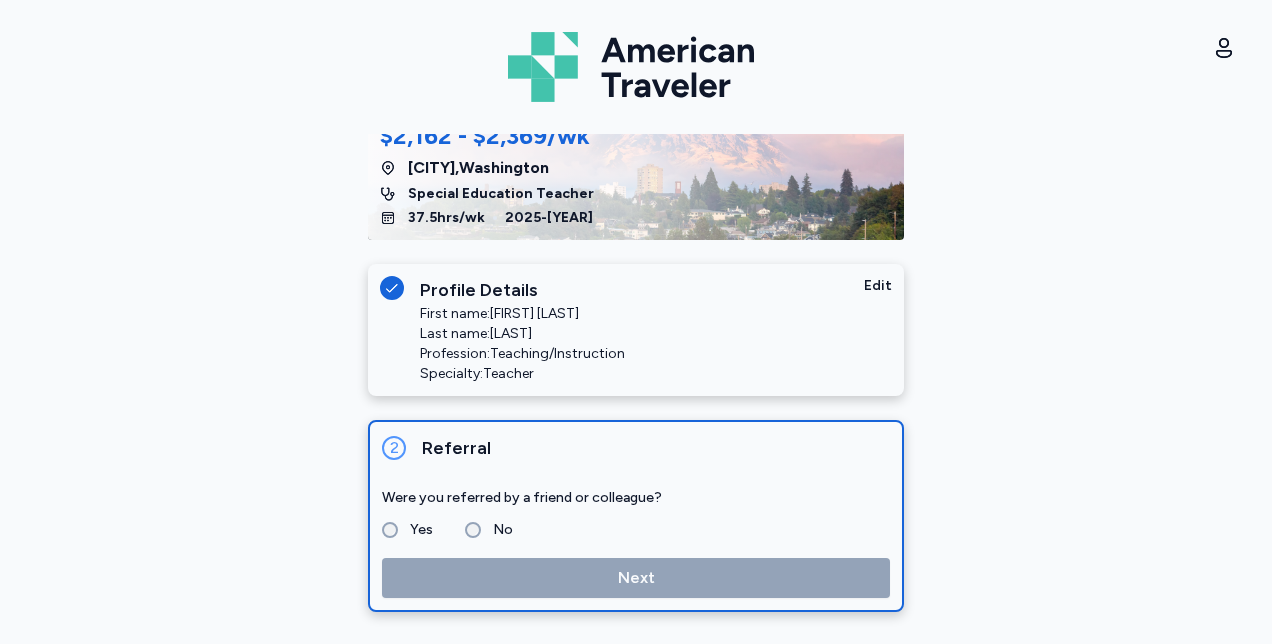 scroll, scrollTop: 100, scrollLeft: 0, axis: vertical 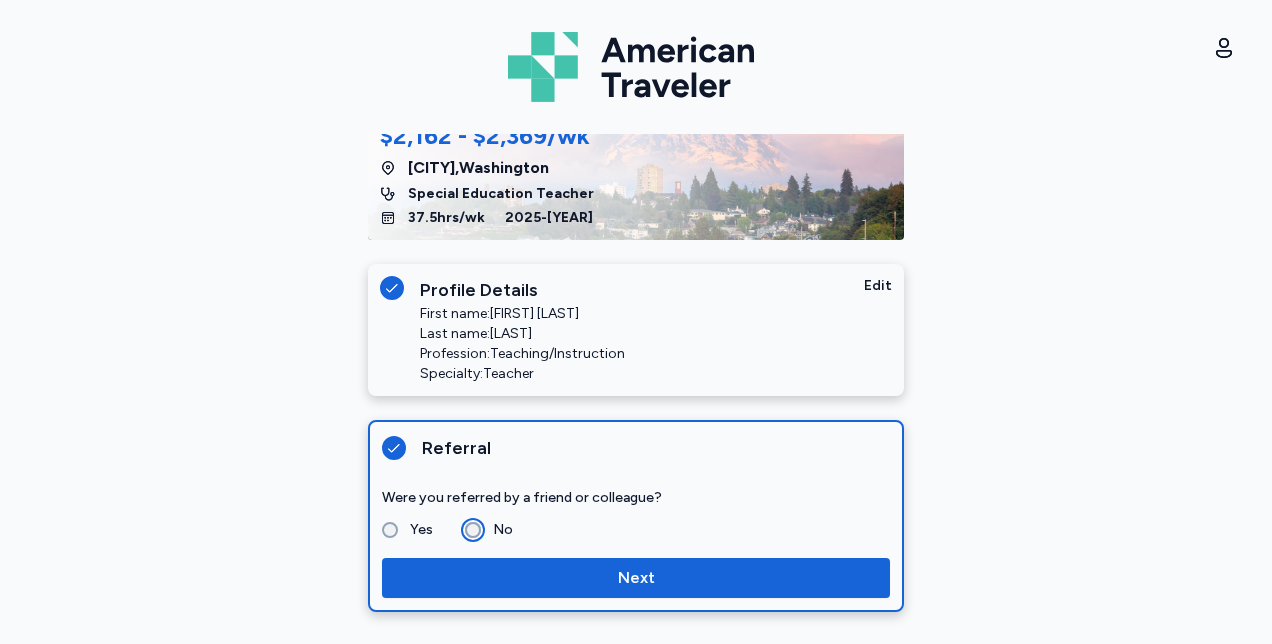 click on "Next" at bounding box center [636, 578] 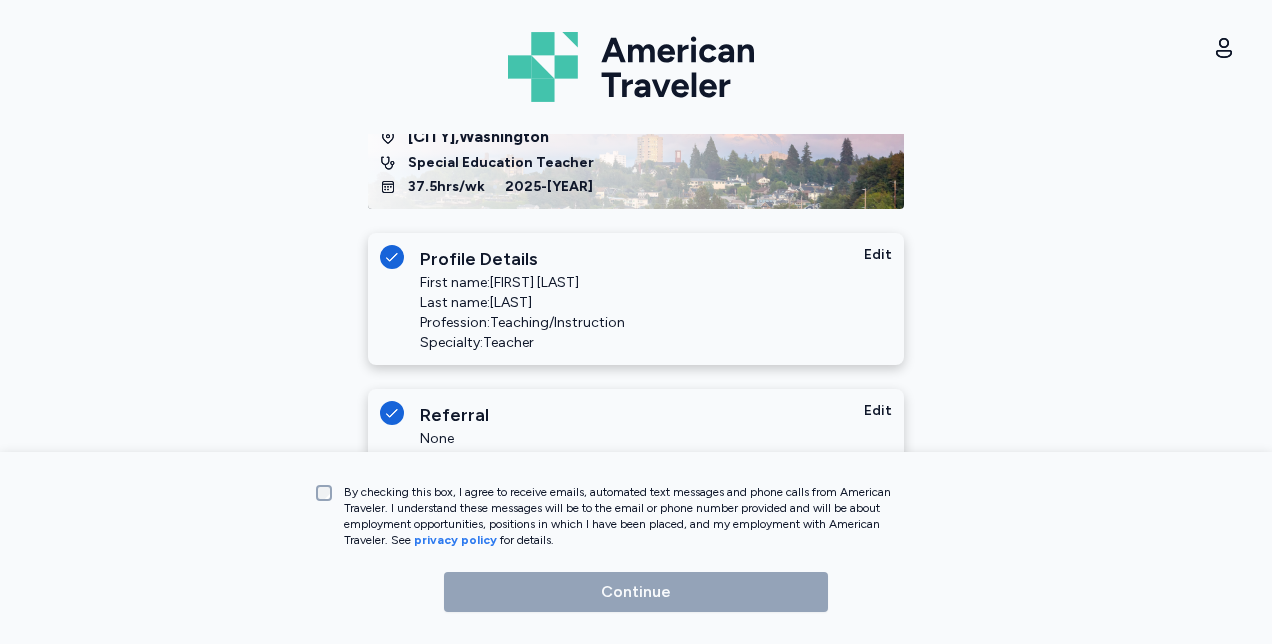 scroll, scrollTop: 172, scrollLeft: 0, axis: vertical 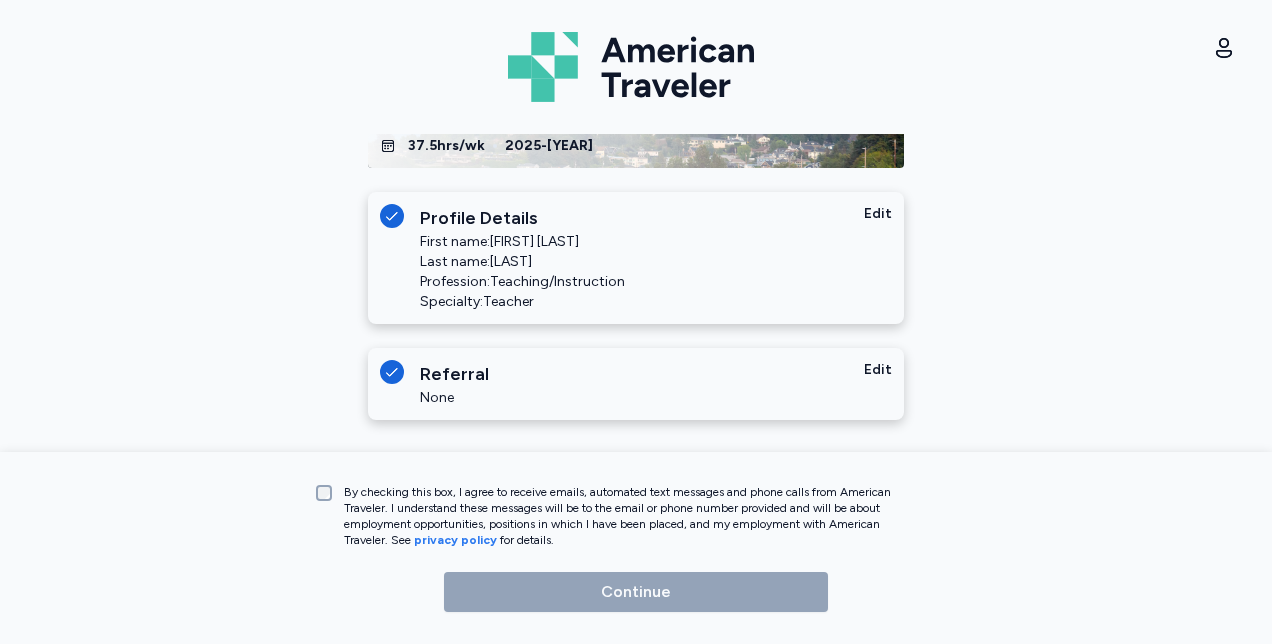 click on "By checking this box, I agree to receive emails, automated text messages and phone calls from American Traveler. I understand these messages will be to the email or phone number provided and will be about employment opportunities, positions in which I have been placed, and my employment with American Traveler. See   privacy policy   for details." at bounding box center [634, 516] 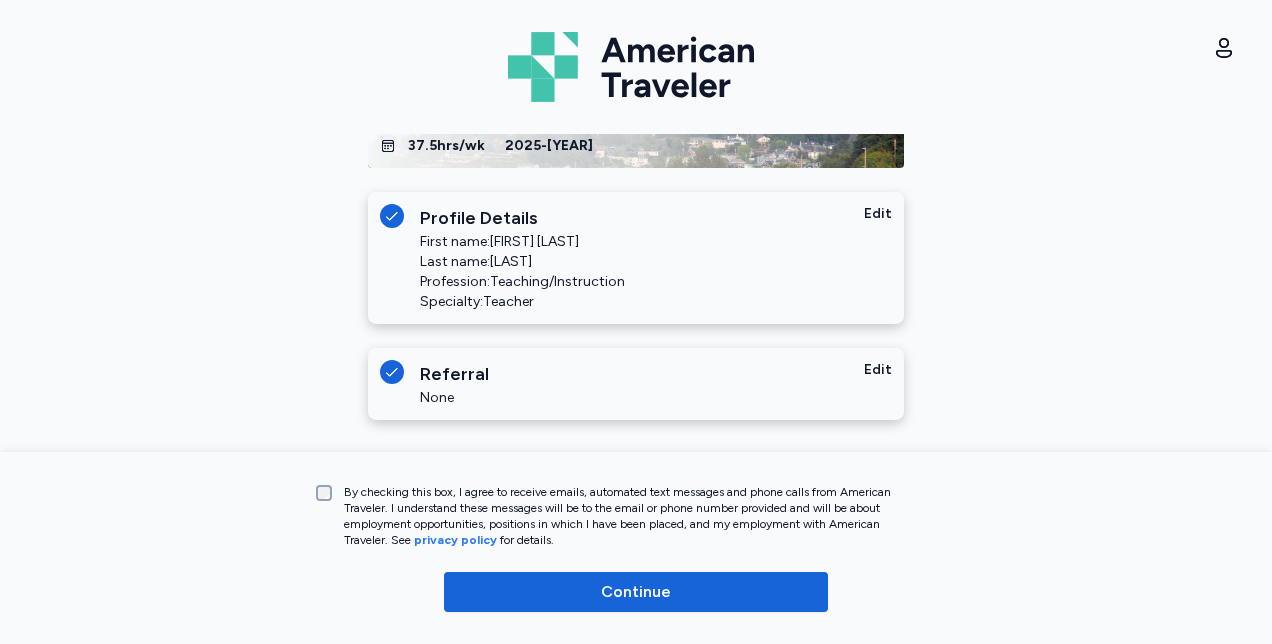 click on "Continue" at bounding box center [636, 592] 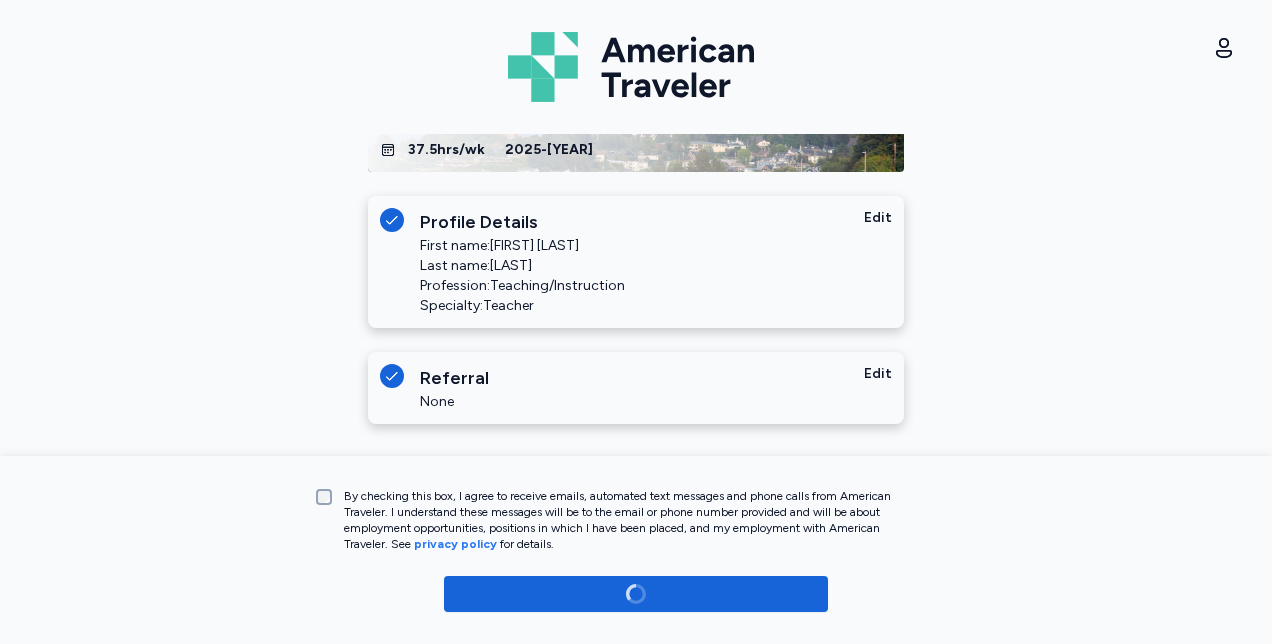 scroll, scrollTop: 168, scrollLeft: 0, axis: vertical 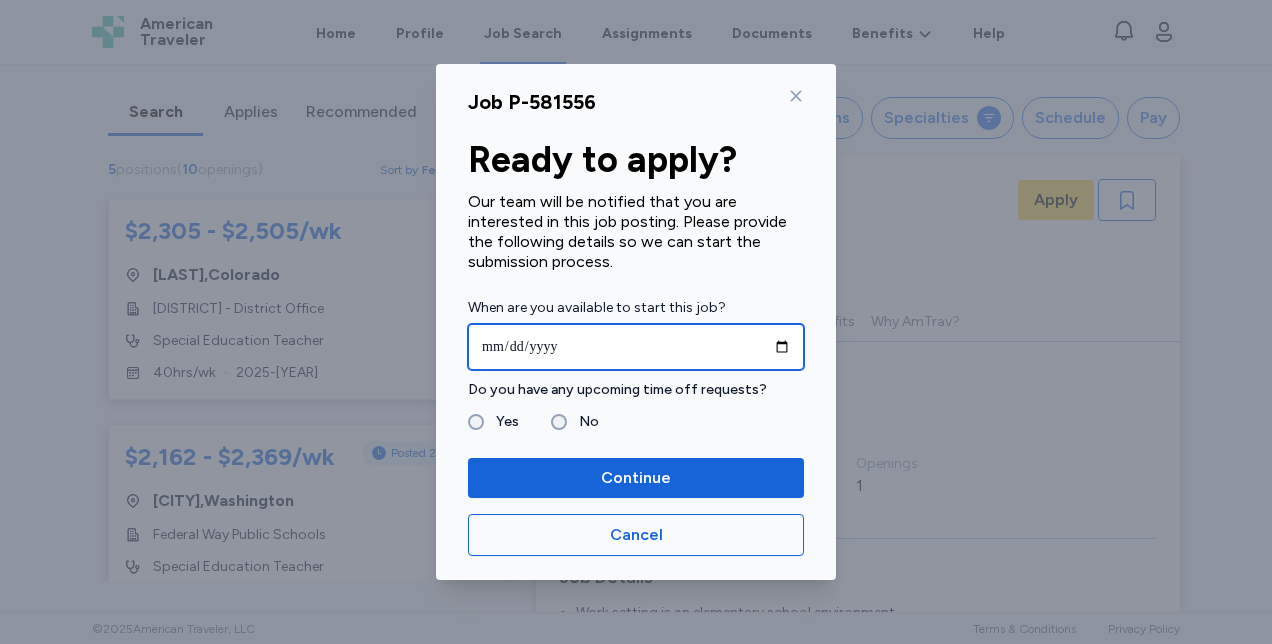 click at bounding box center (636, 347) 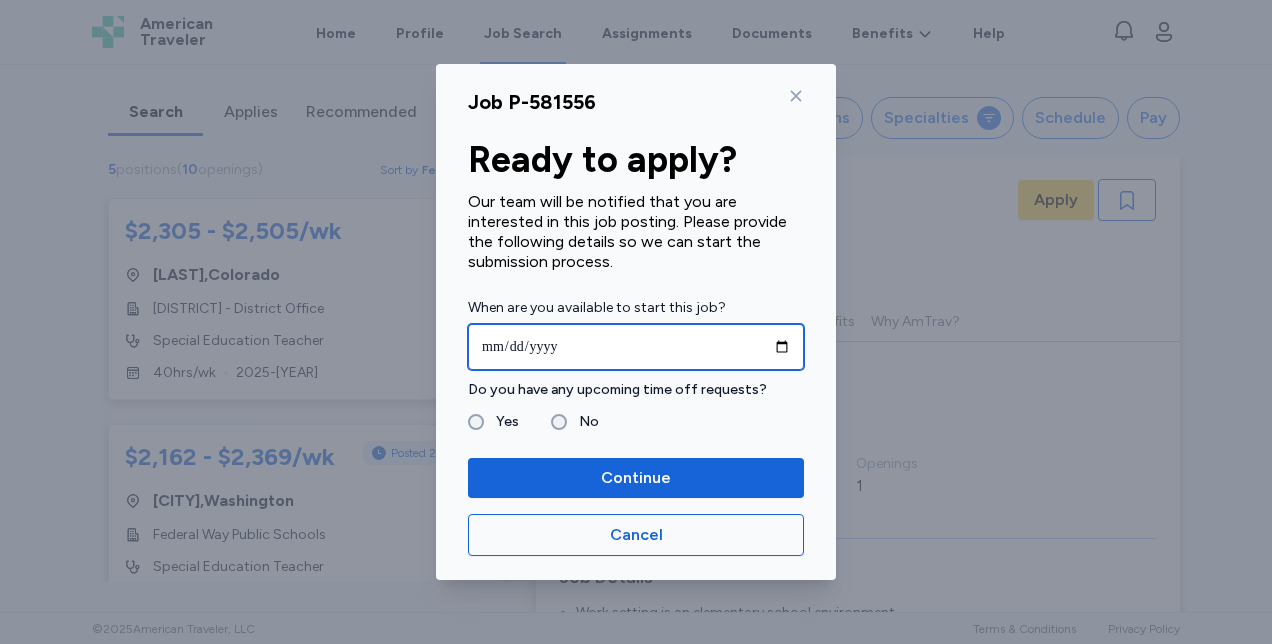 type on "**********" 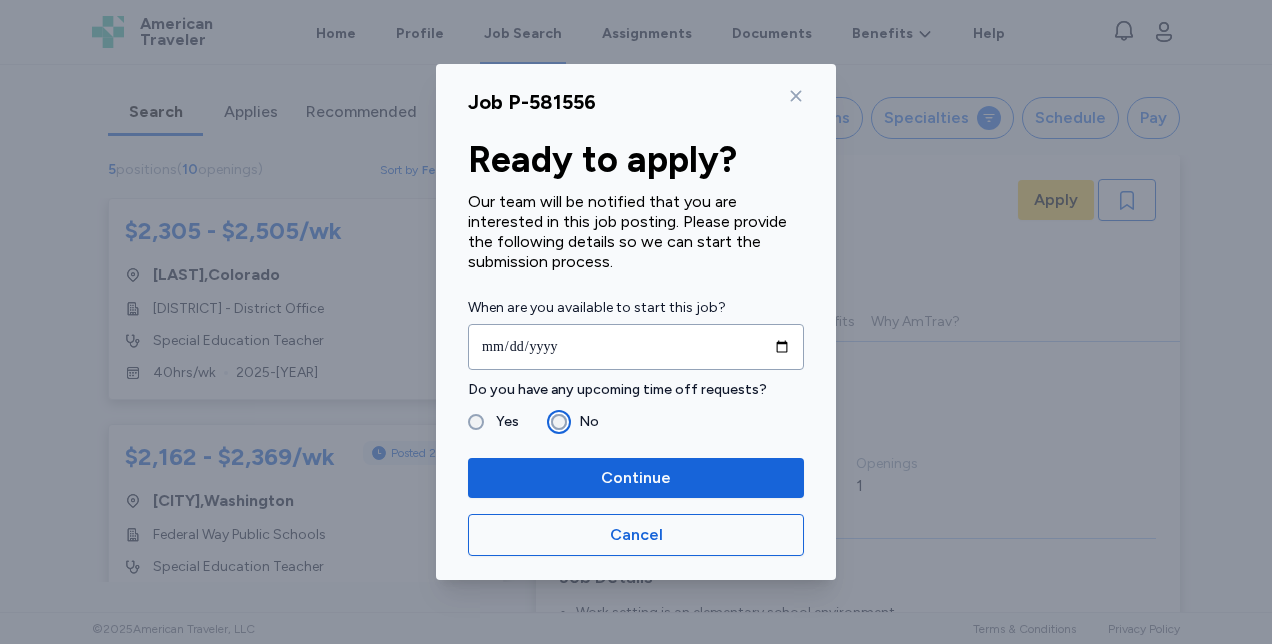 click on "Continue" at bounding box center (636, 478) 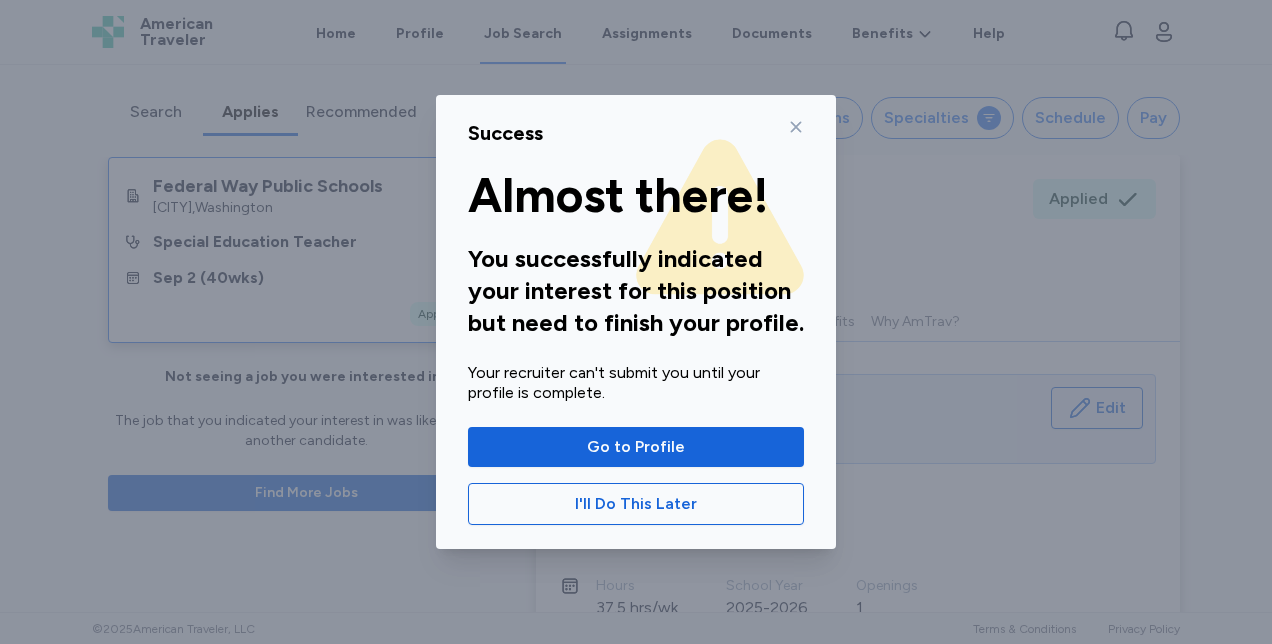 click on "Go to Profile" at bounding box center (636, 447) 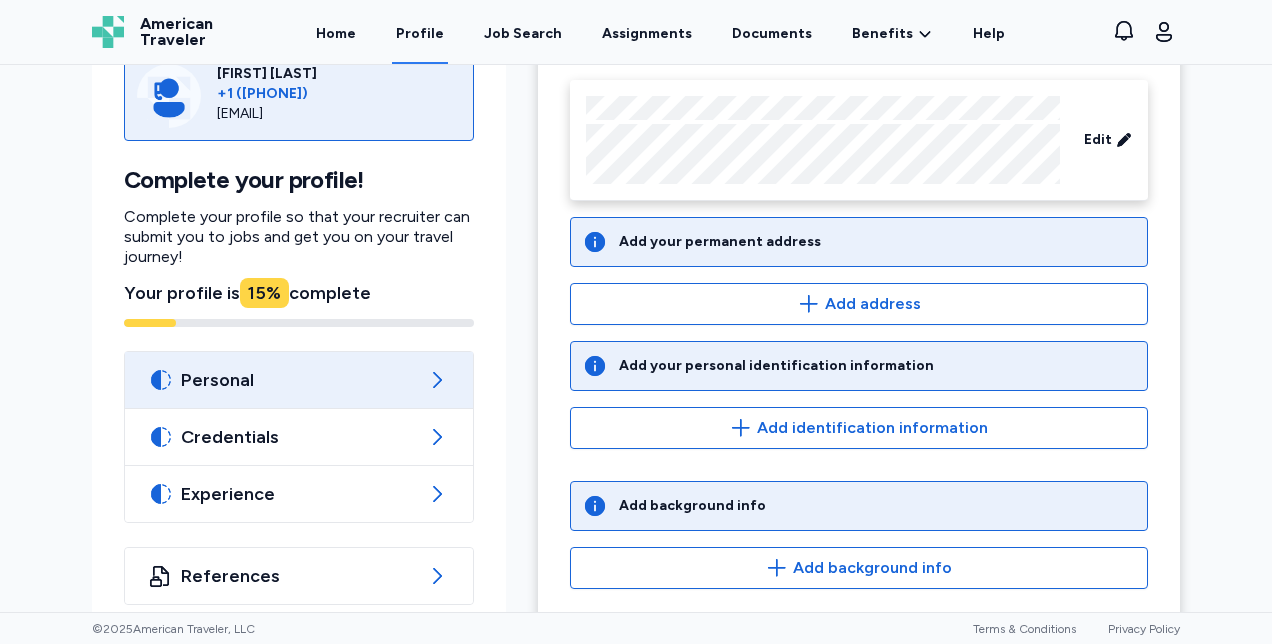 scroll, scrollTop: 210, scrollLeft: 0, axis: vertical 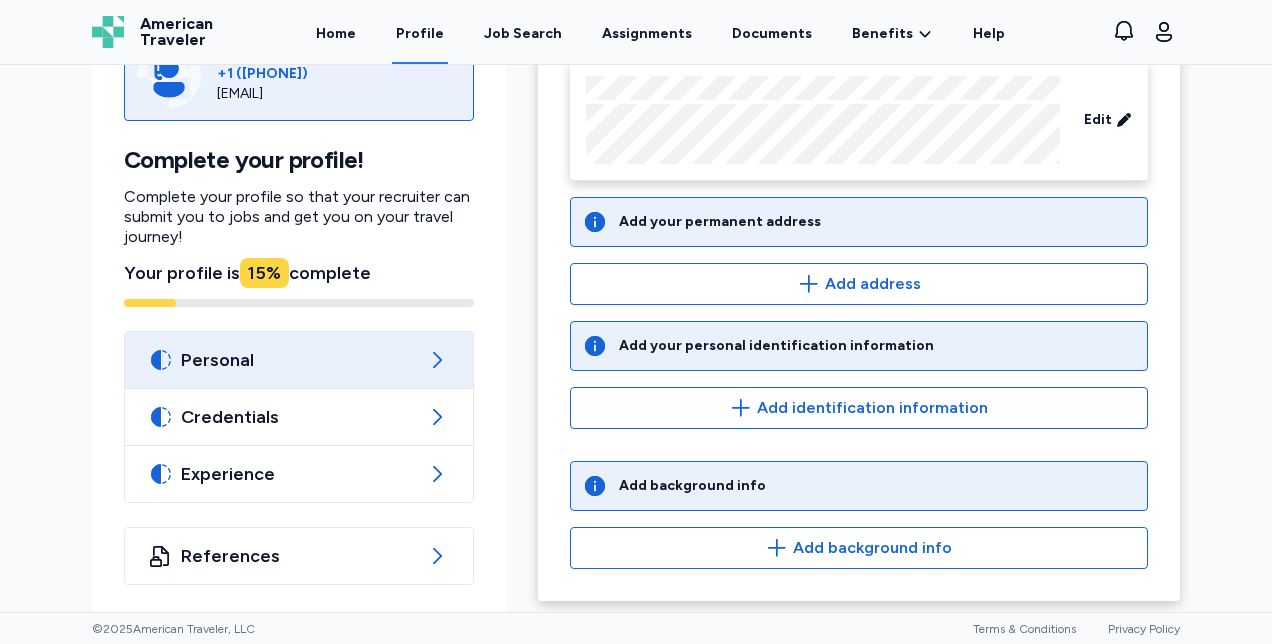 click on "Add address" at bounding box center [873, 284] 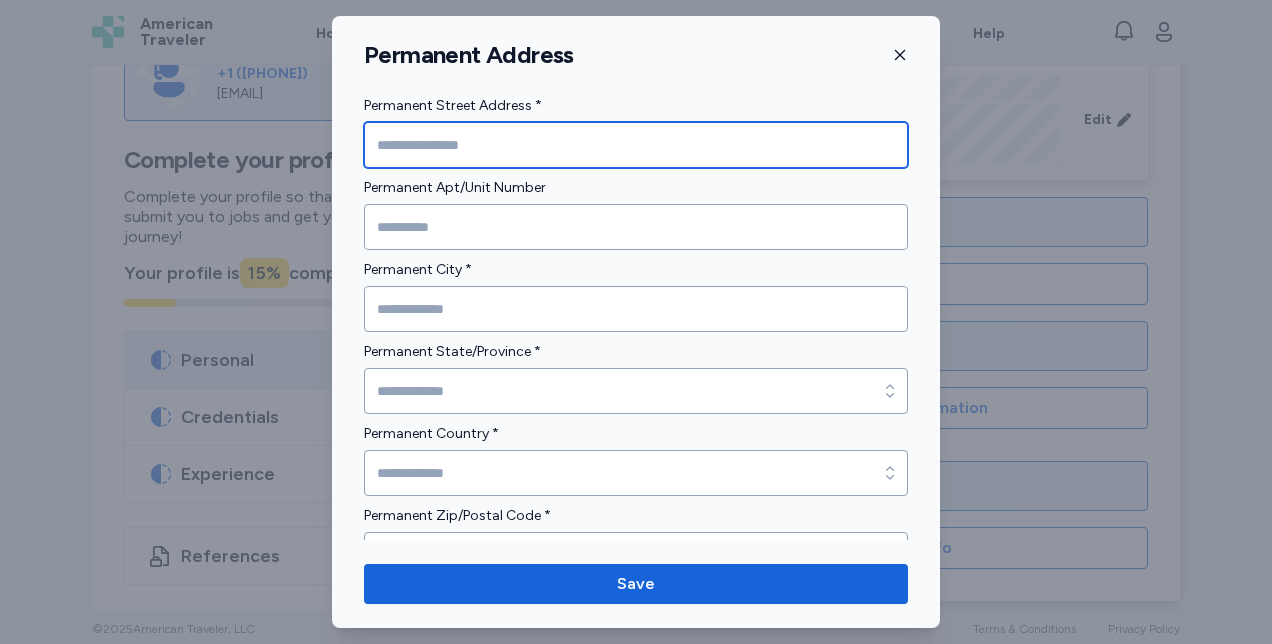 click at bounding box center [636, 145] 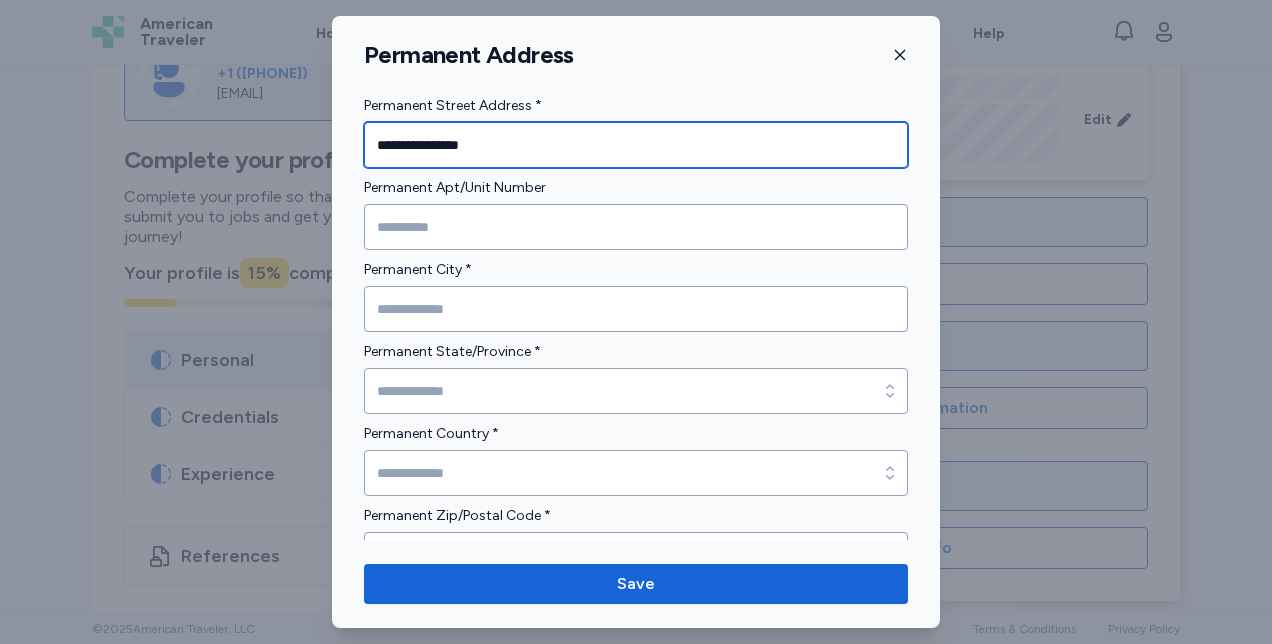 type on "**********" 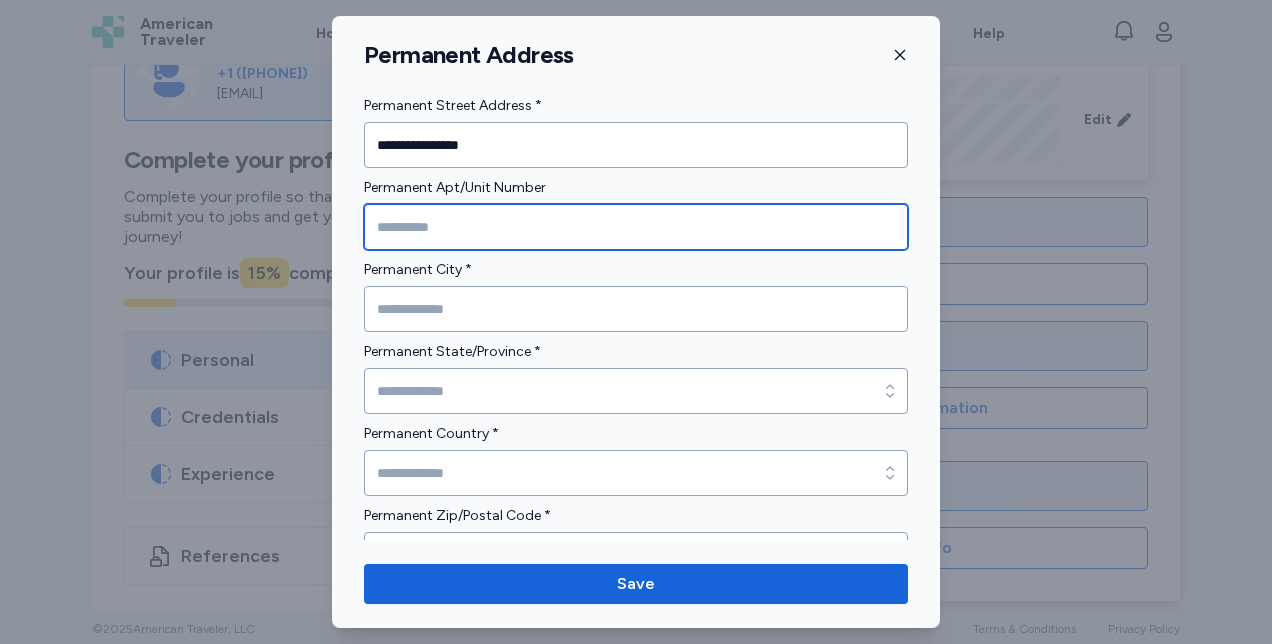 click at bounding box center (636, 227) 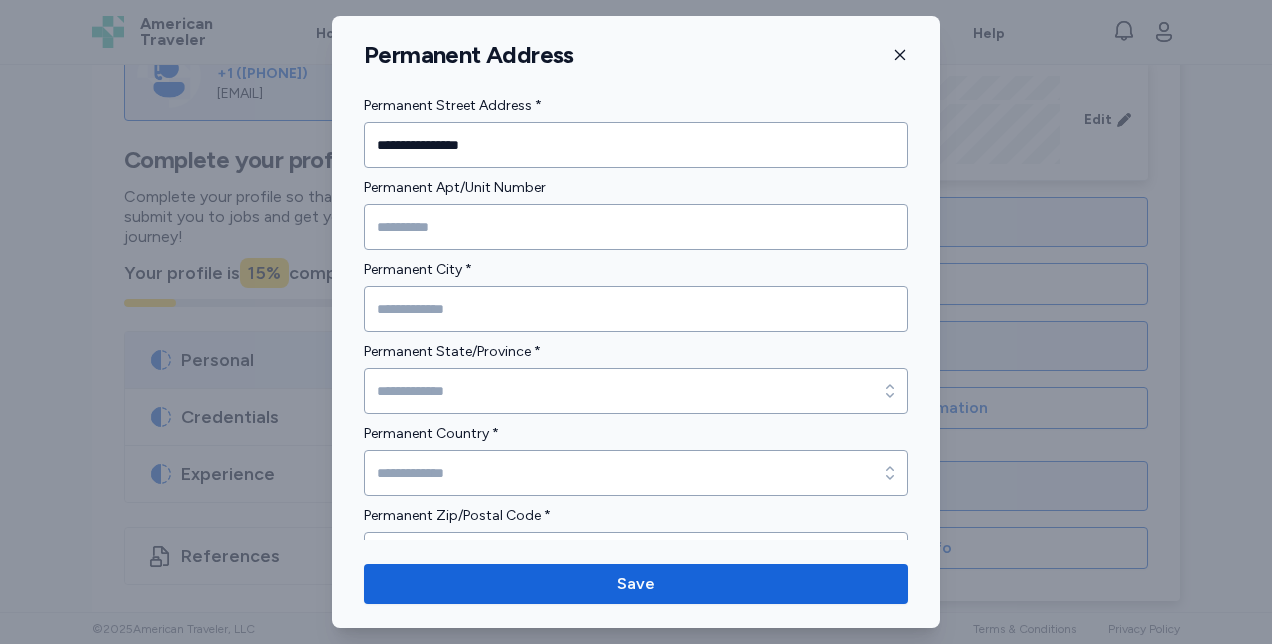 click at bounding box center [636, 309] 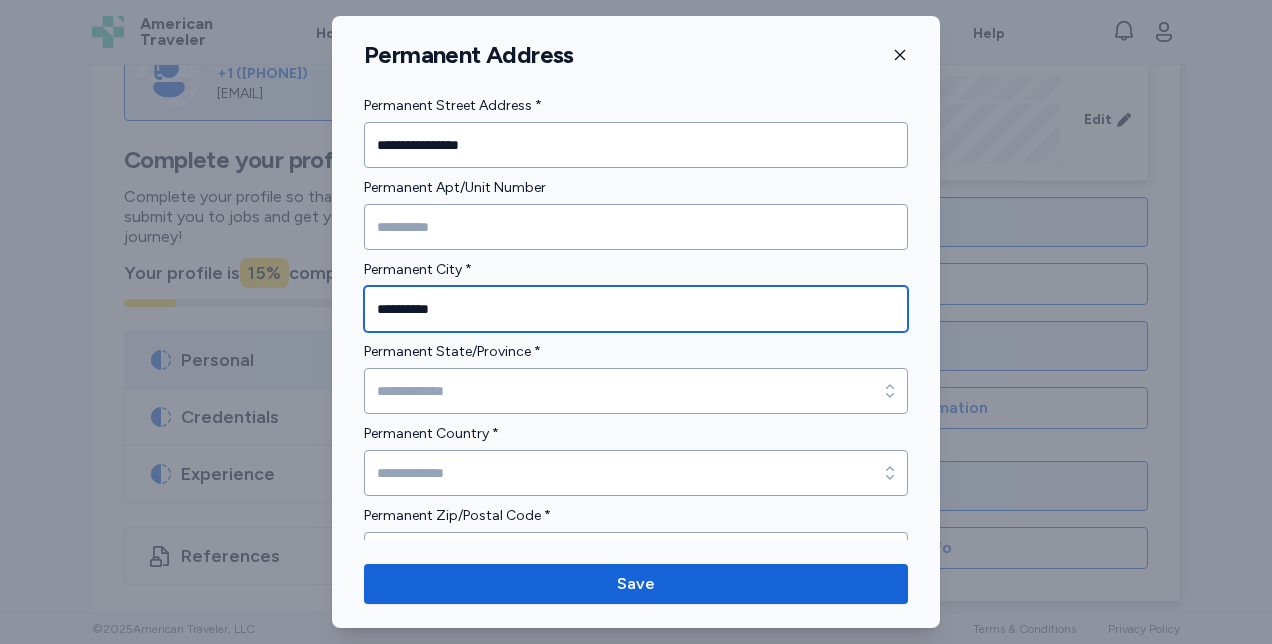 type on "**********" 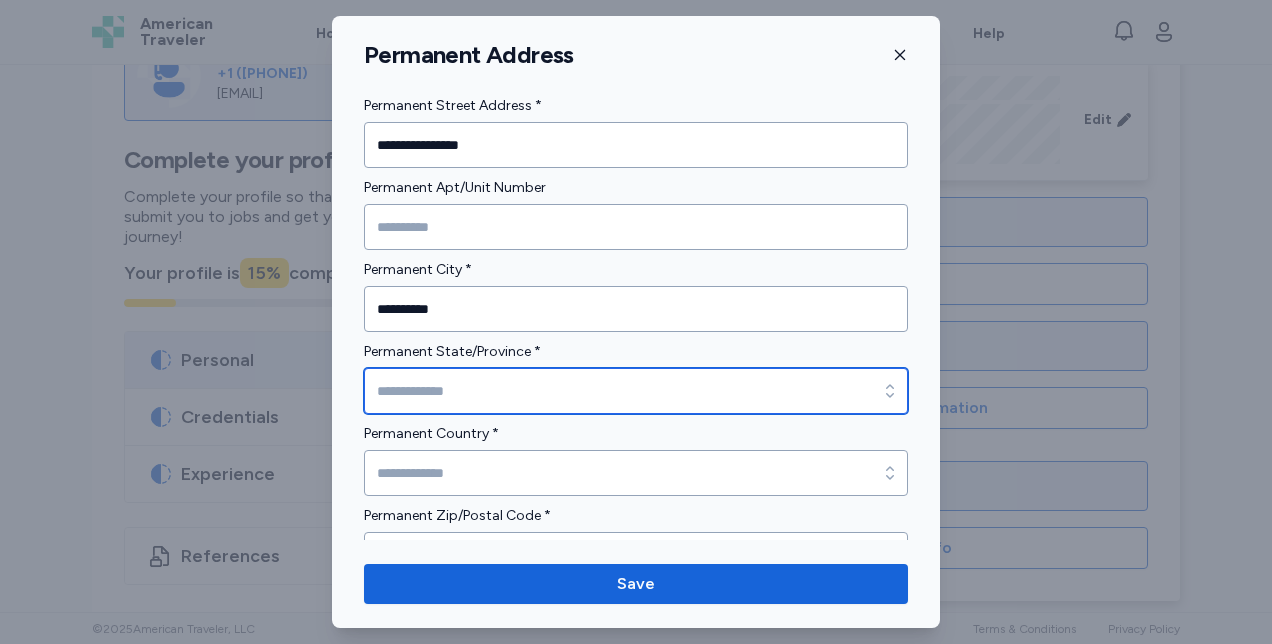 click on "Permanent State/Province *" at bounding box center [636, 391] 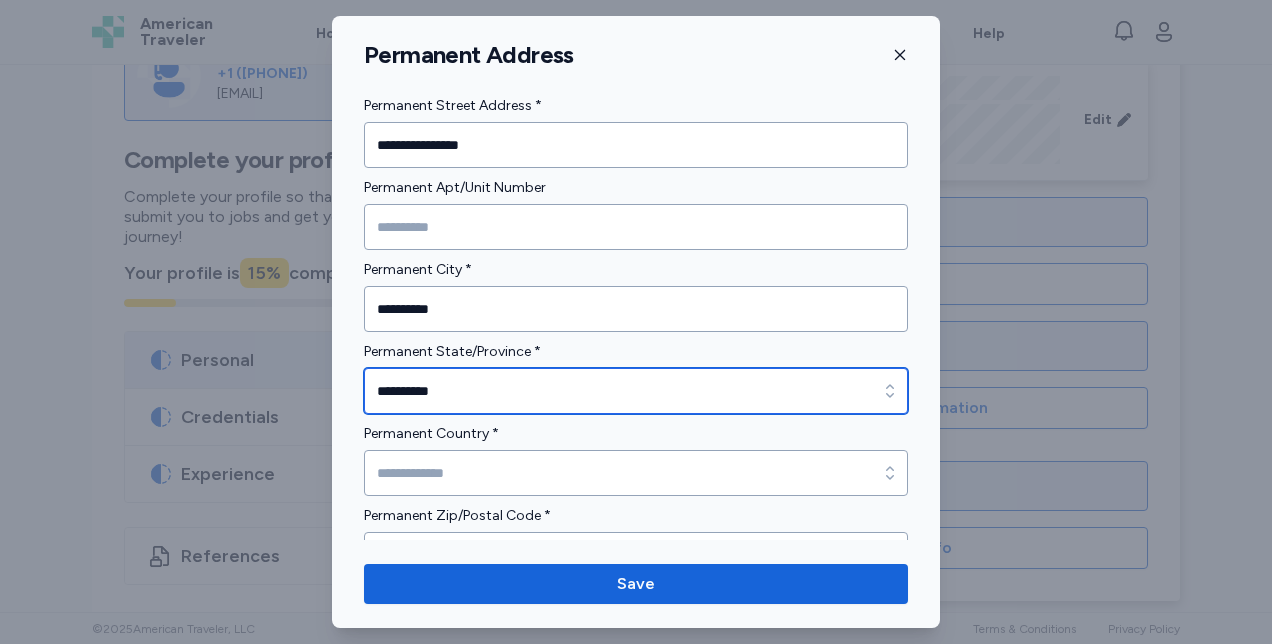 type on "**********" 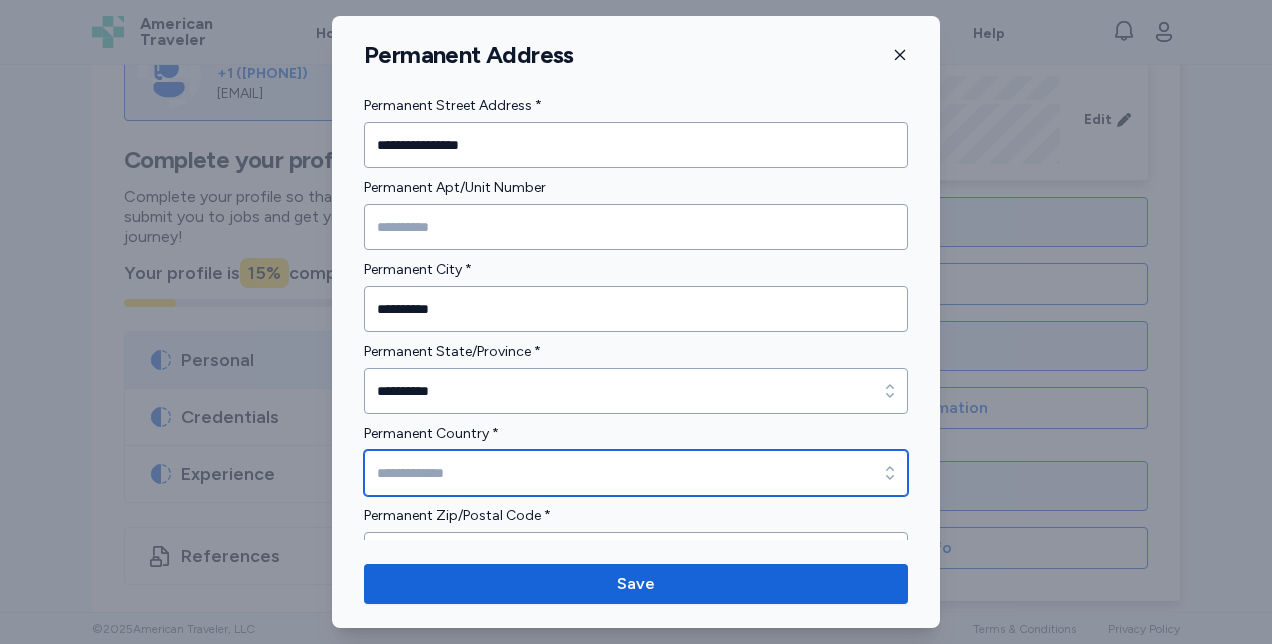 click on "Permanent Country *" at bounding box center [636, 473] 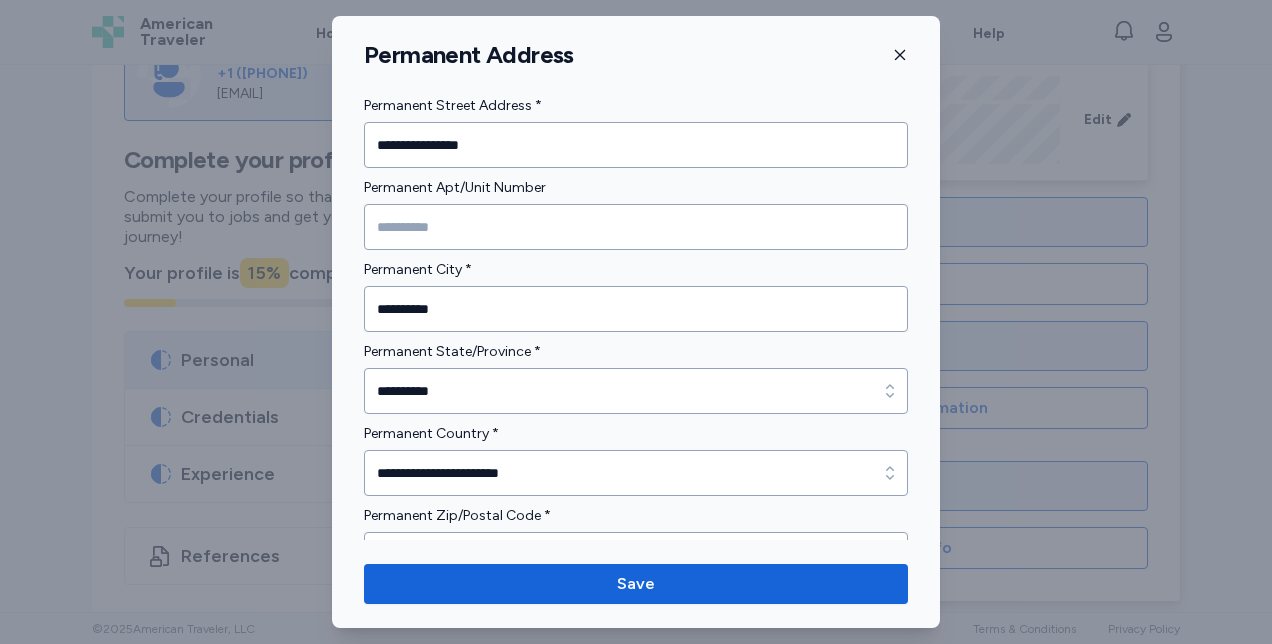 click on "**********" at bounding box center (636, 322) 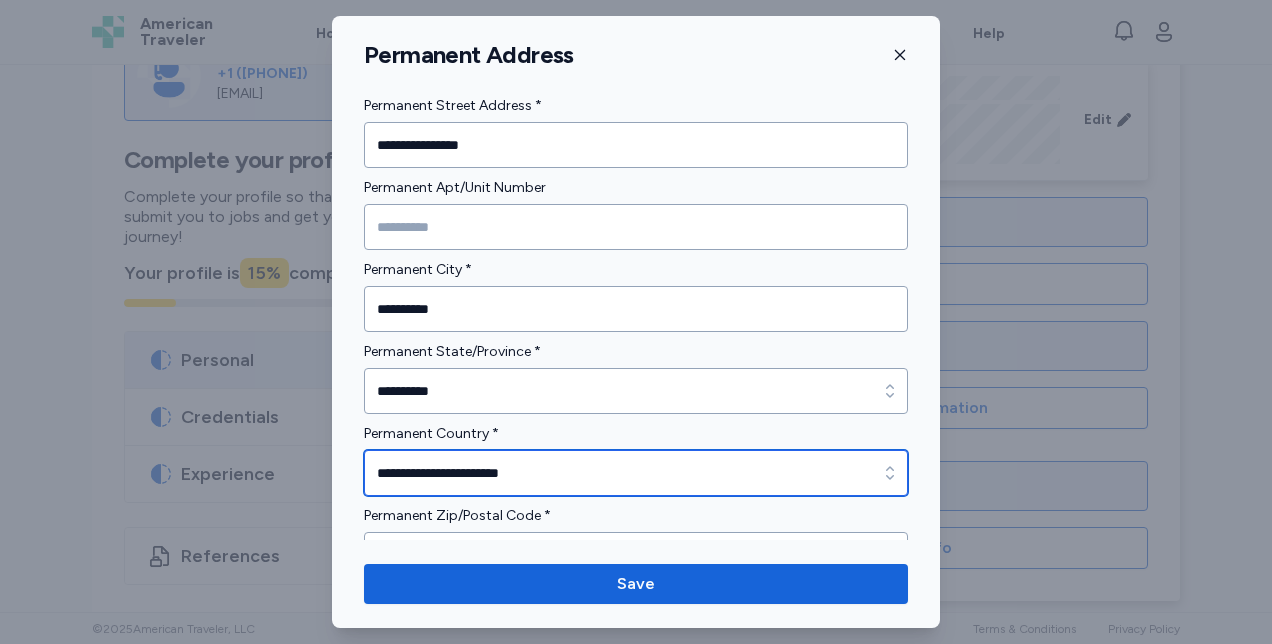 click on "**********" at bounding box center (636, 473) 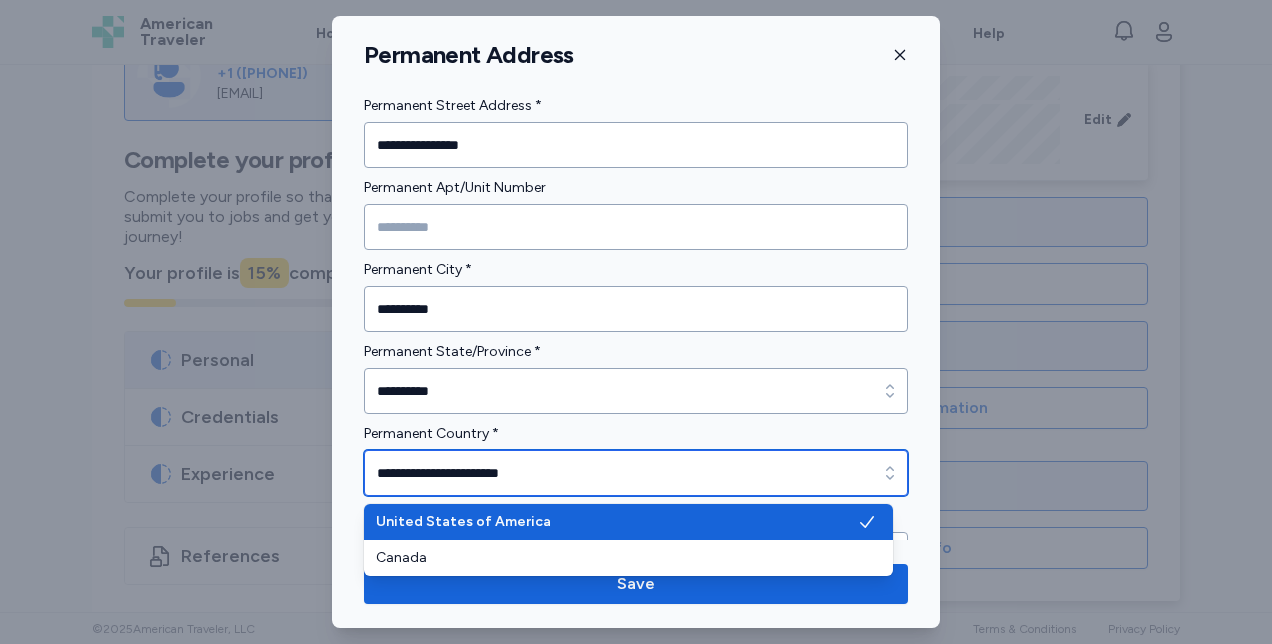 type 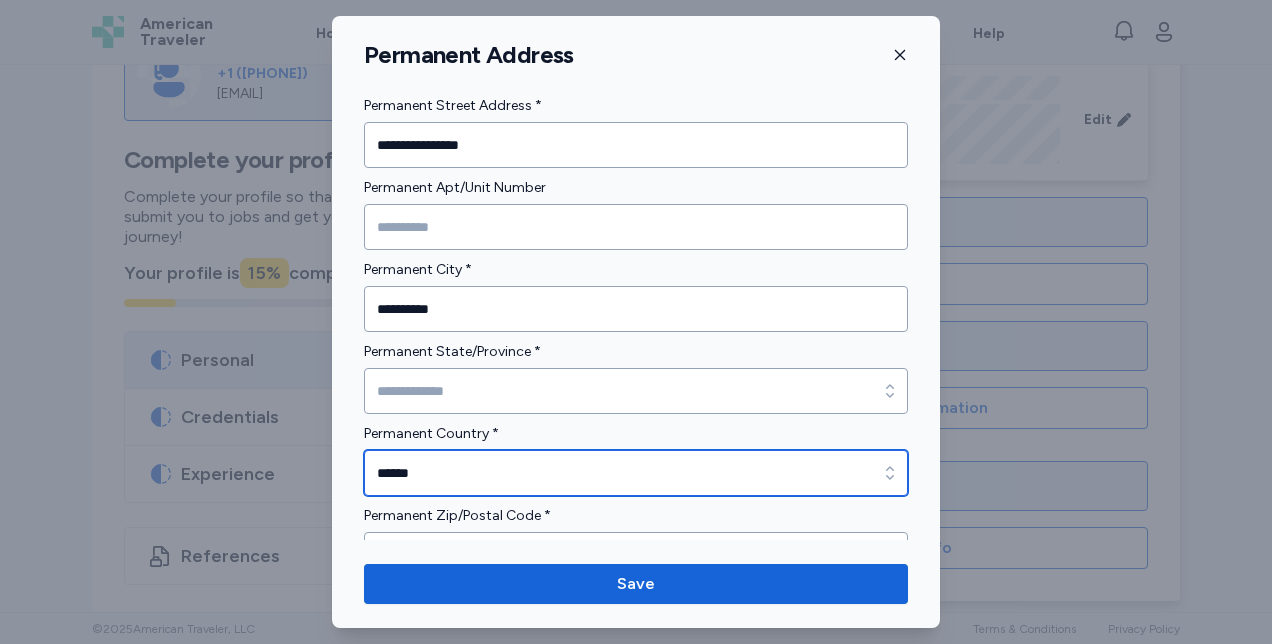 scroll, scrollTop: 39, scrollLeft: 0, axis: vertical 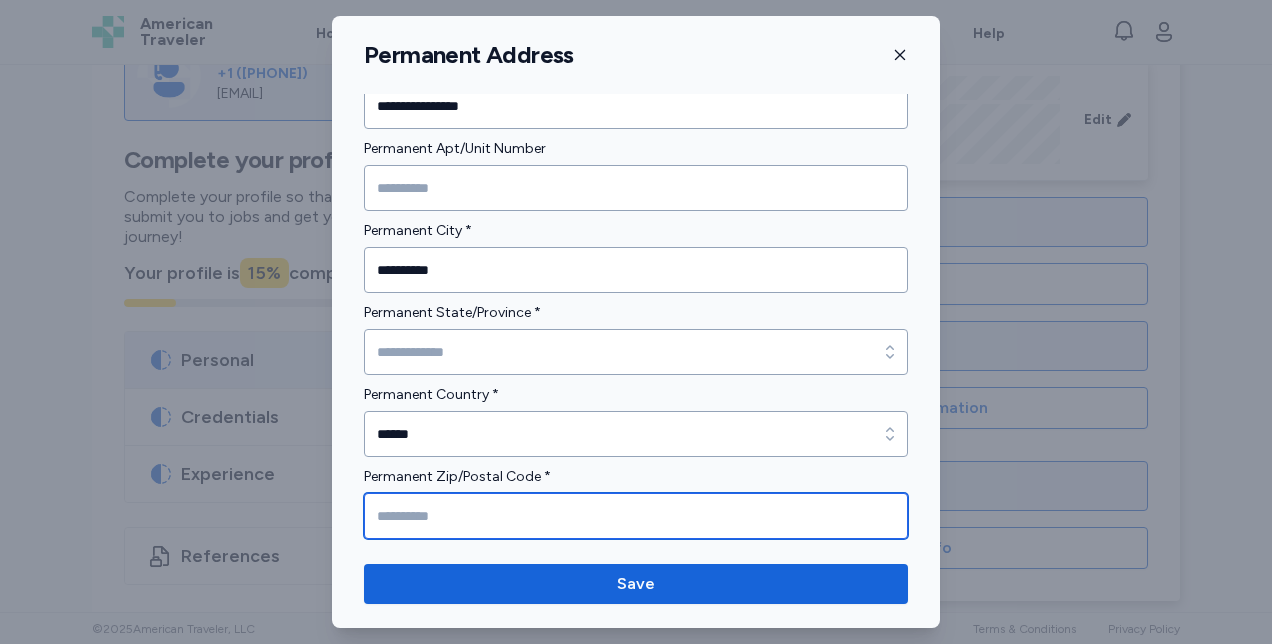 click at bounding box center (636, 516) 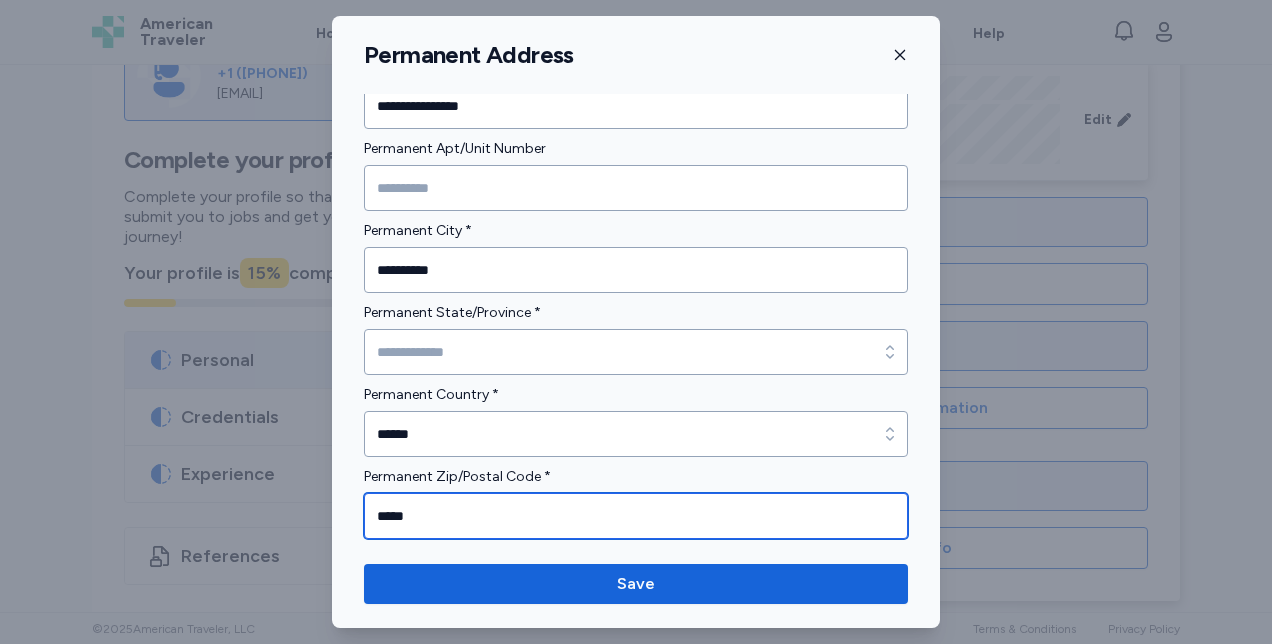 type on "*****" 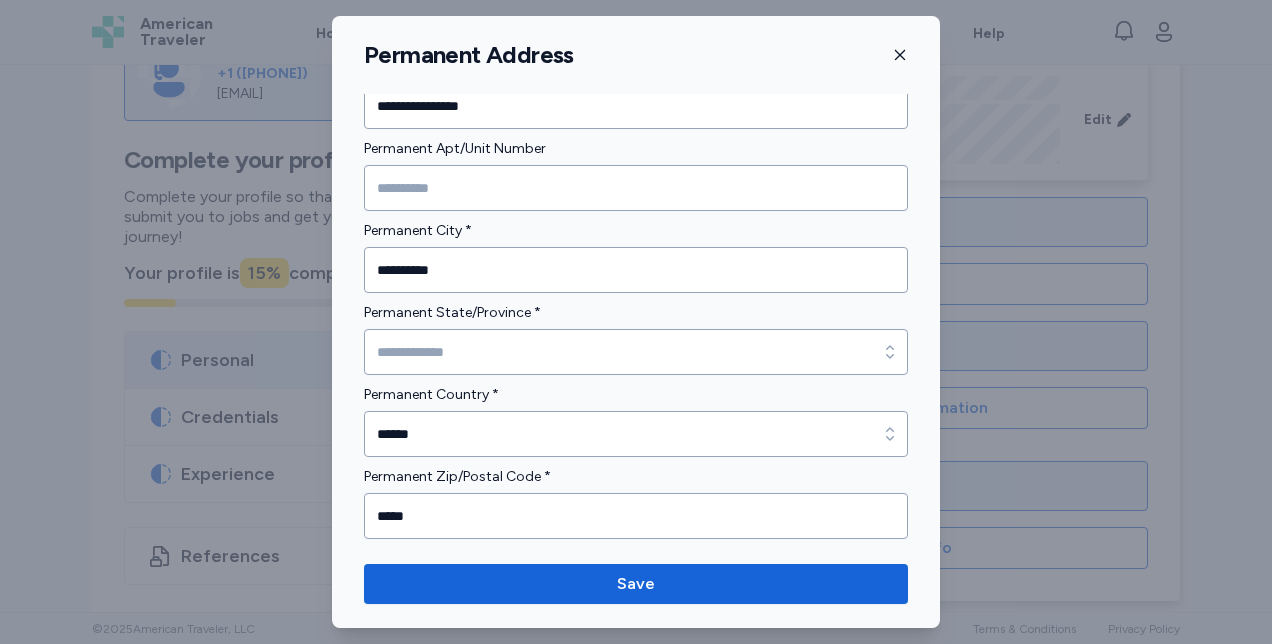 click on "Save" at bounding box center (636, 584) 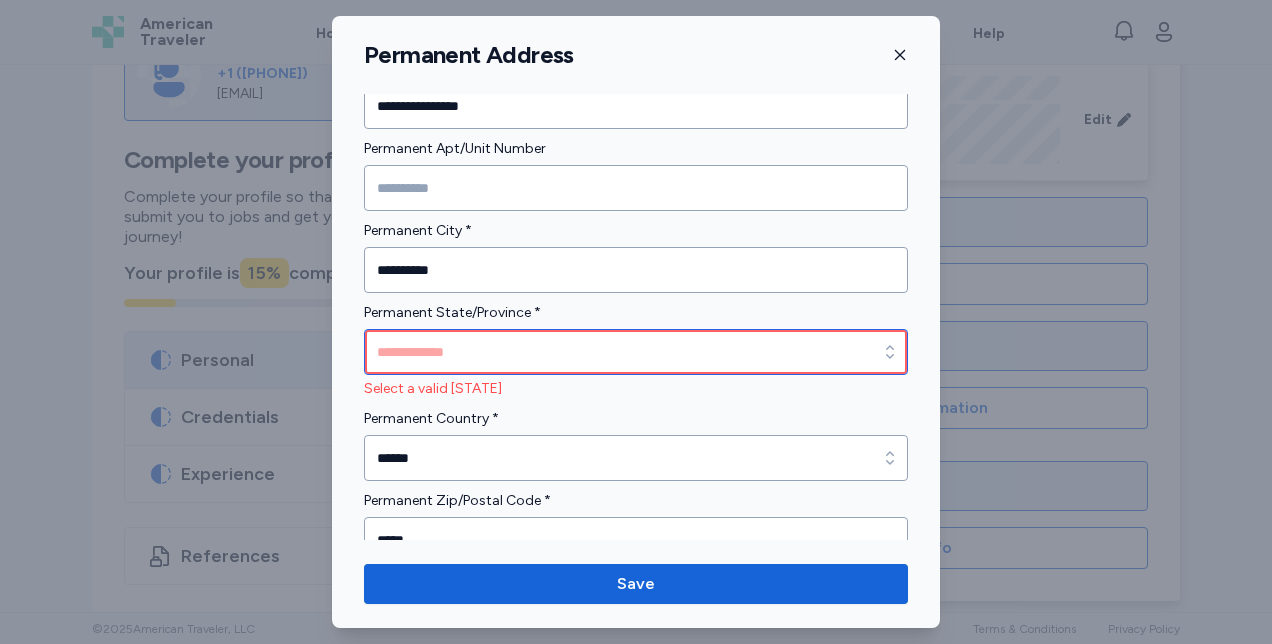 click on "Permanent State/Province *" at bounding box center [636, 352] 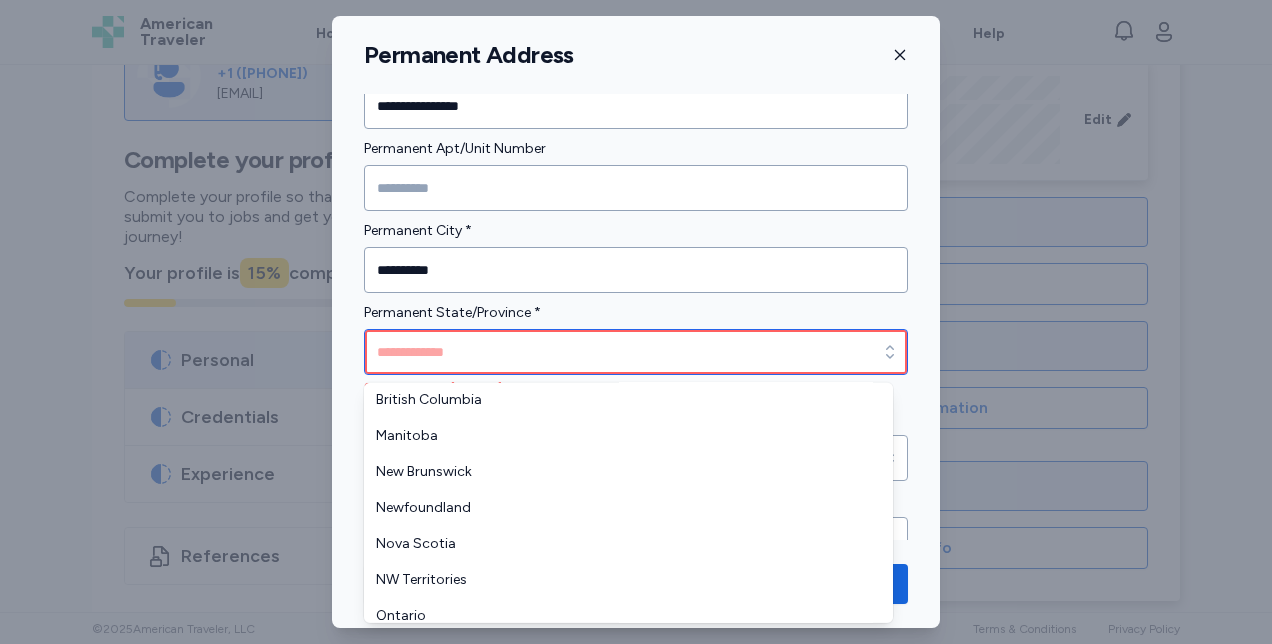 scroll, scrollTop: 0, scrollLeft: 0, axis: both 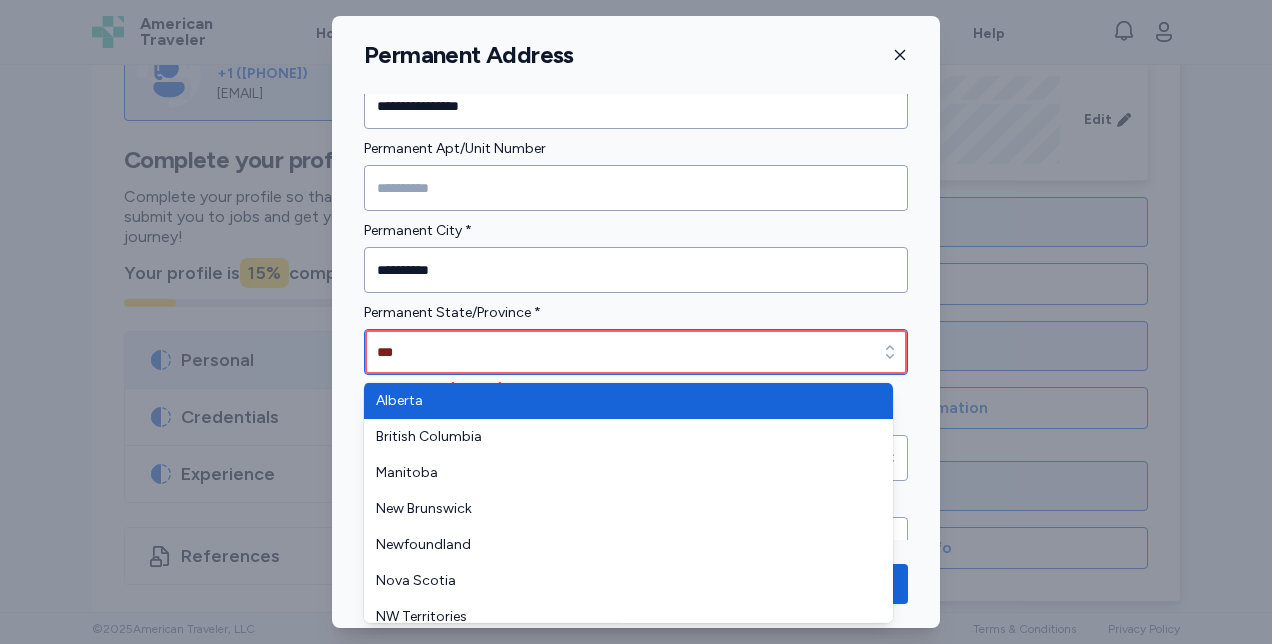 type on "****" 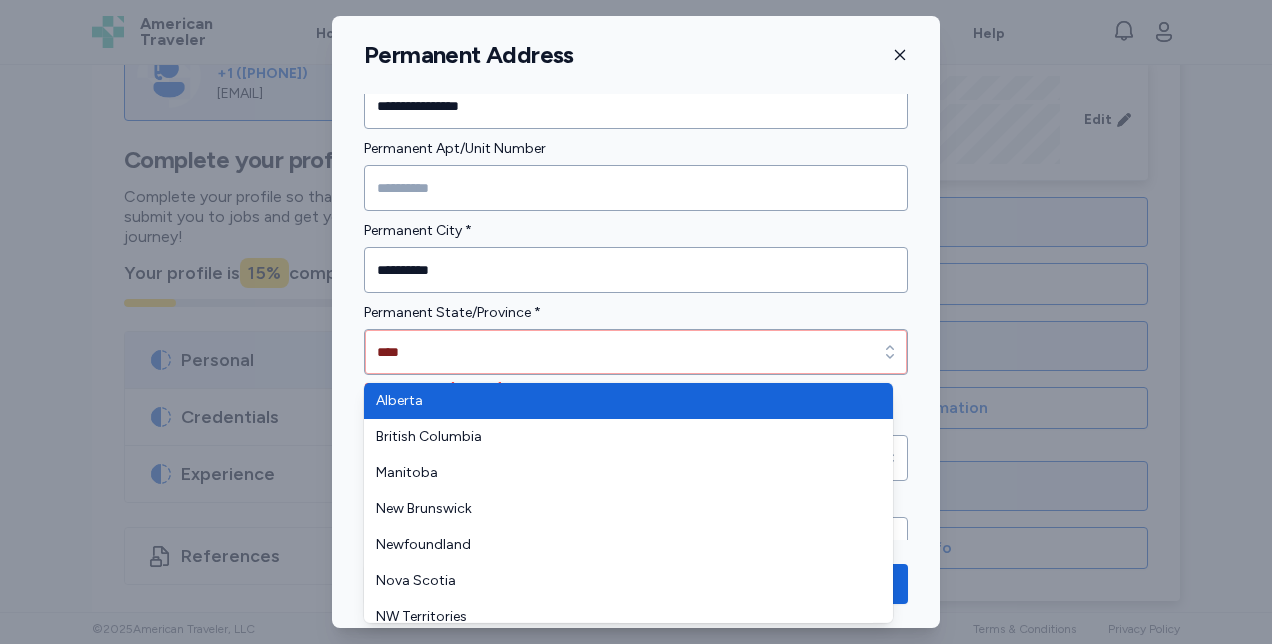 click at bounding box center (636, 188) 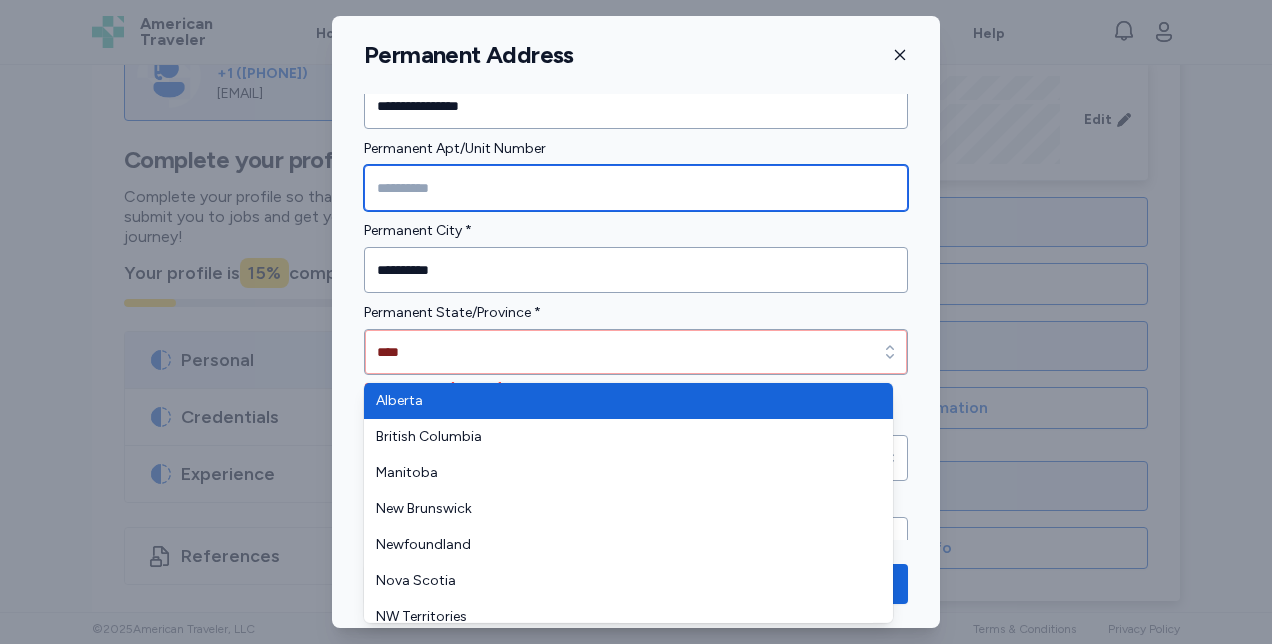 type 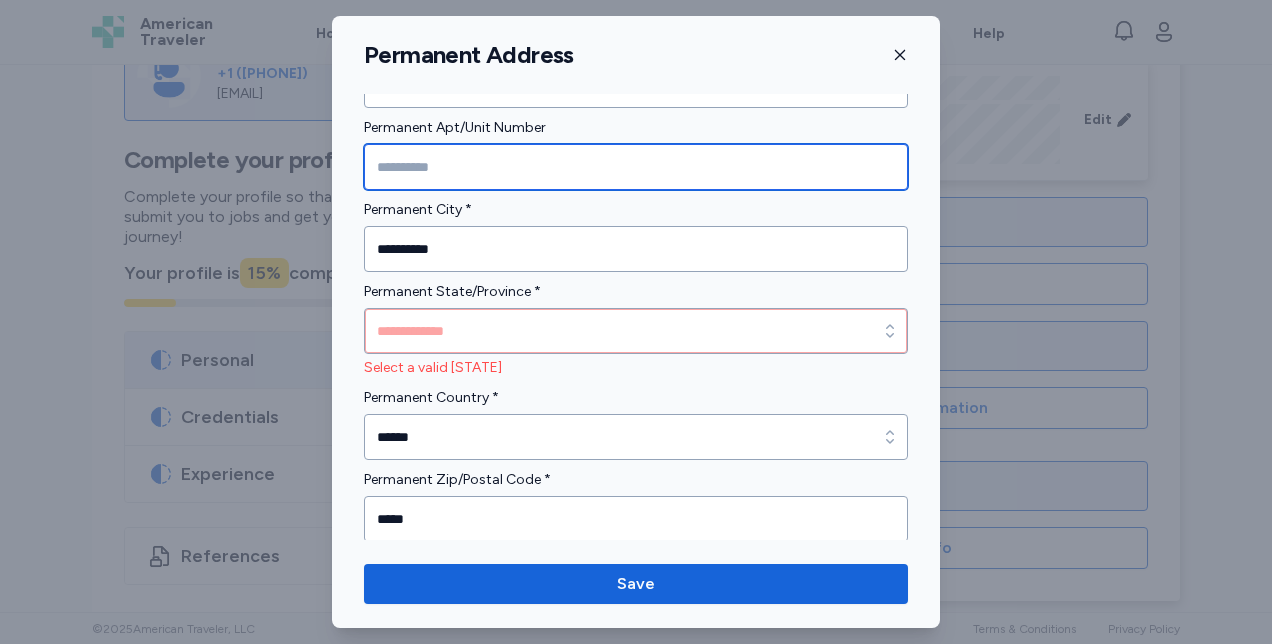 scroll, scrollTop: 63, scrollLeft: 0, axis: vertical 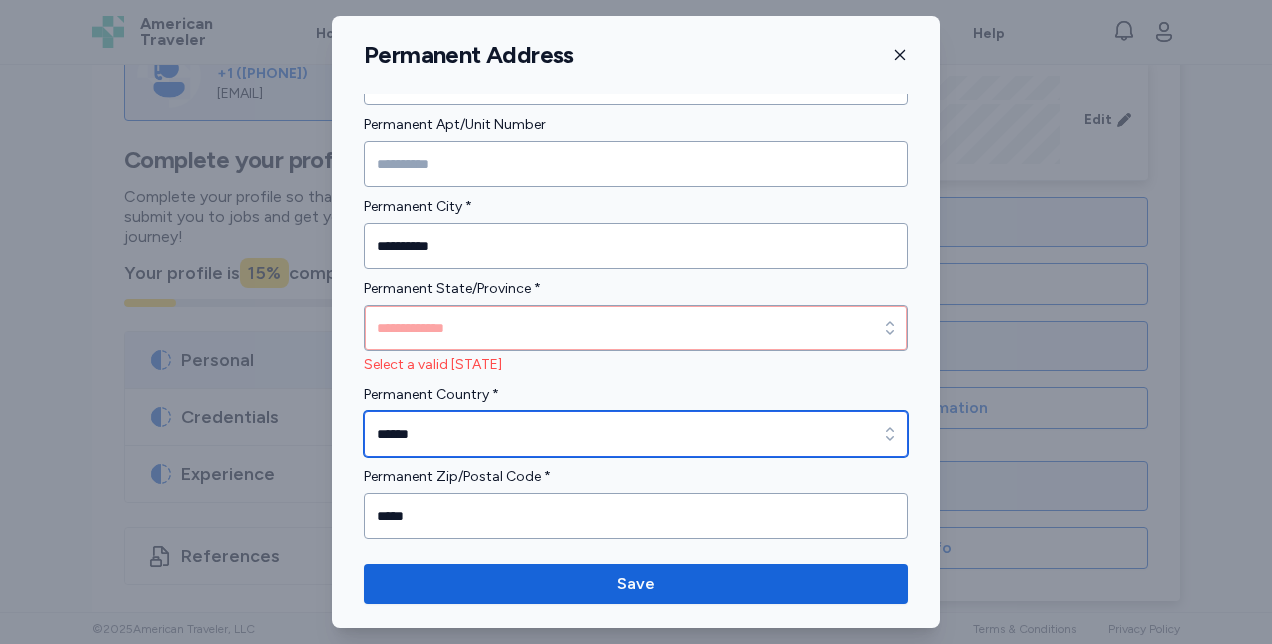 click on "******" at bounding box center [636, 434] 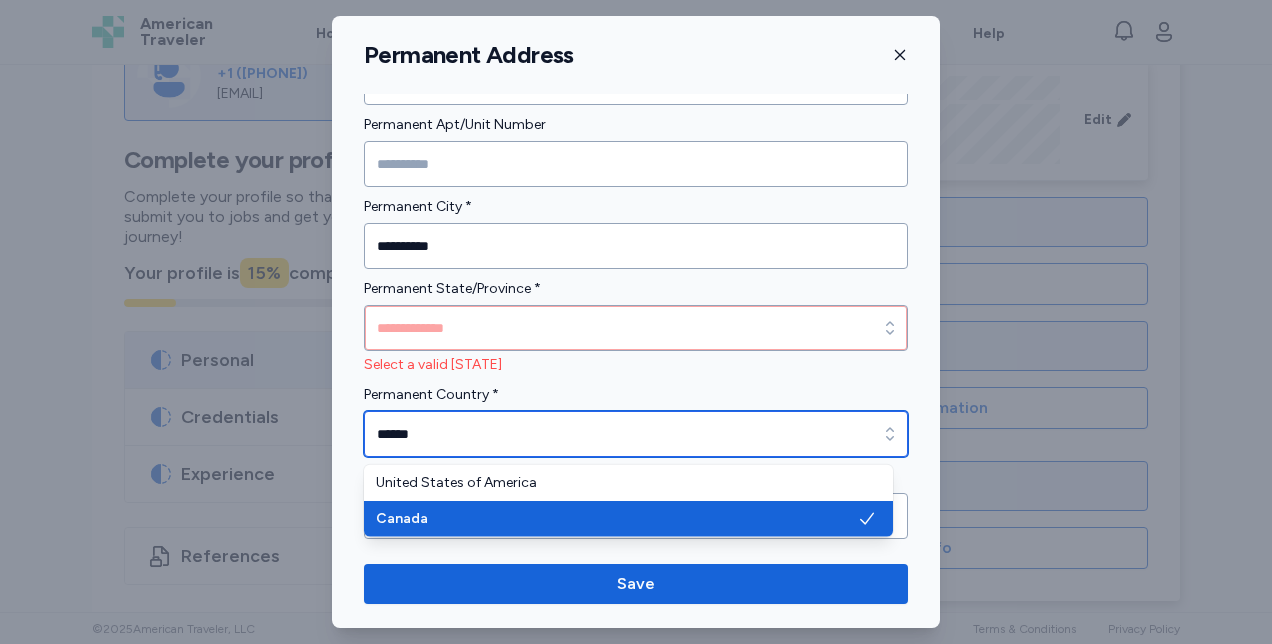 type on "**********" 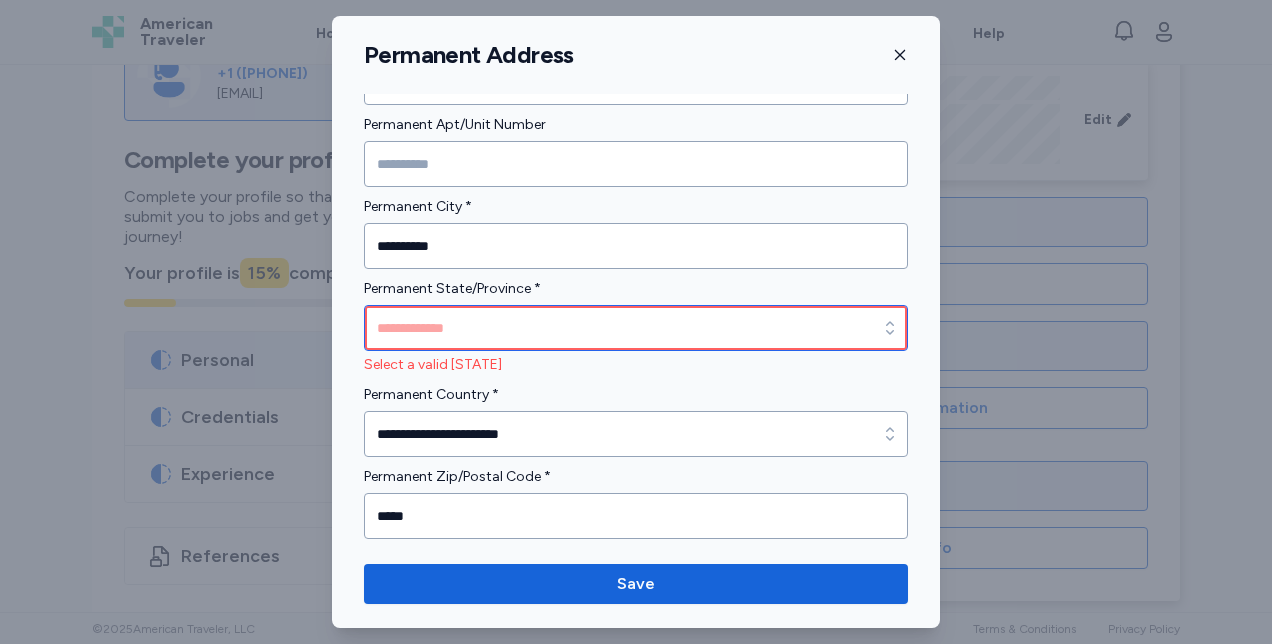 click on "Permanent State/Province *" at bounding box center [636, 328] 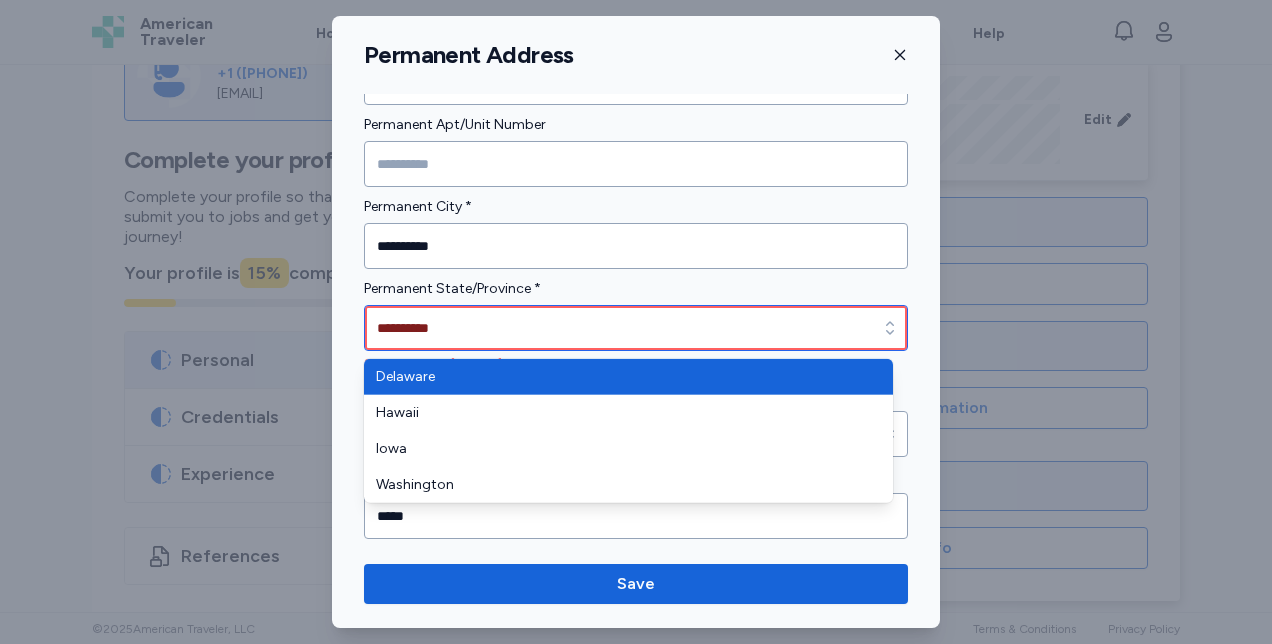 scroll, scrollTop: 39, scrollLeft: 0, axis: vertical 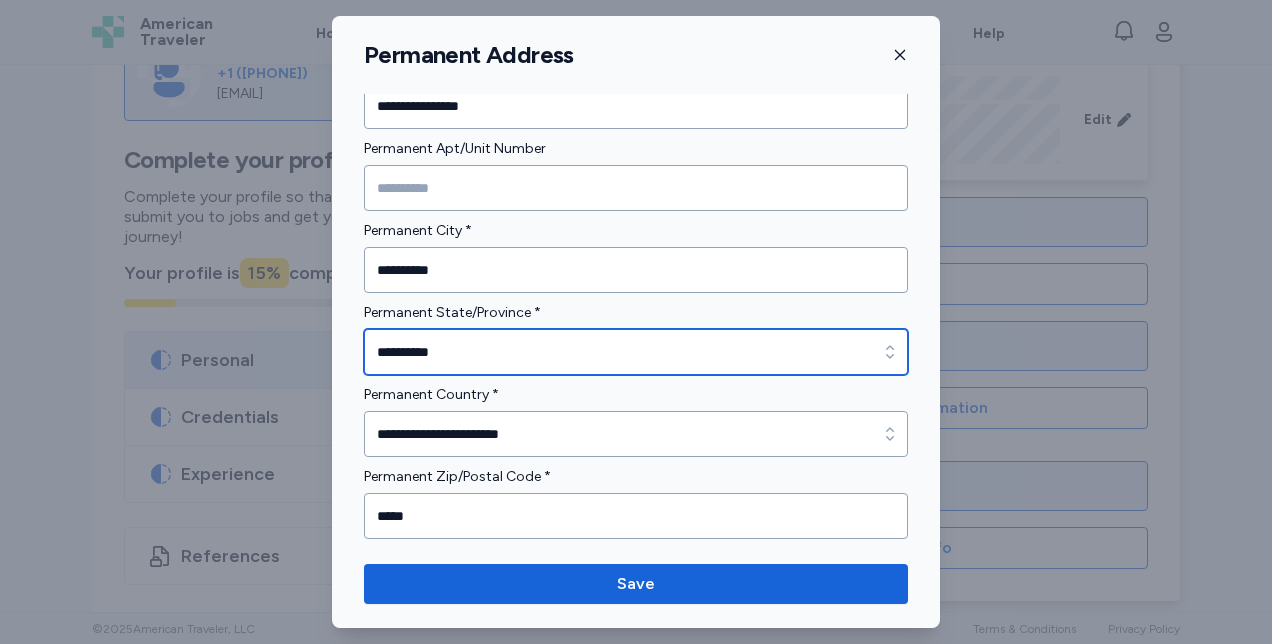 type on "**********" 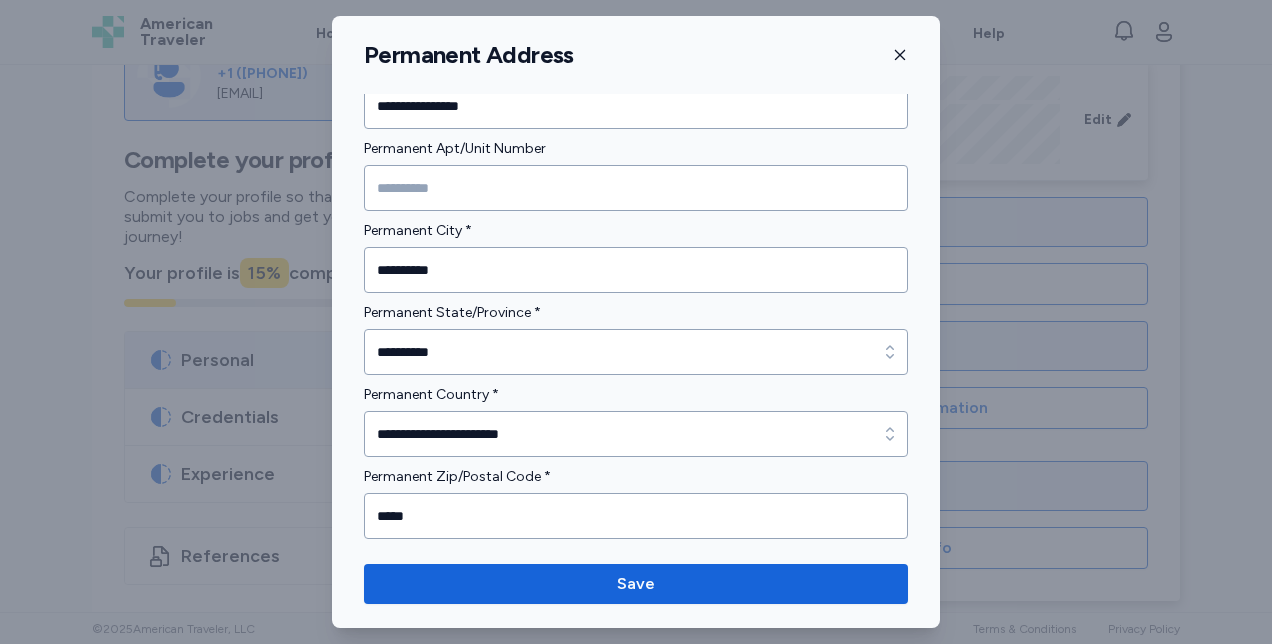 click on "Save" at bounding box center (636, 584) 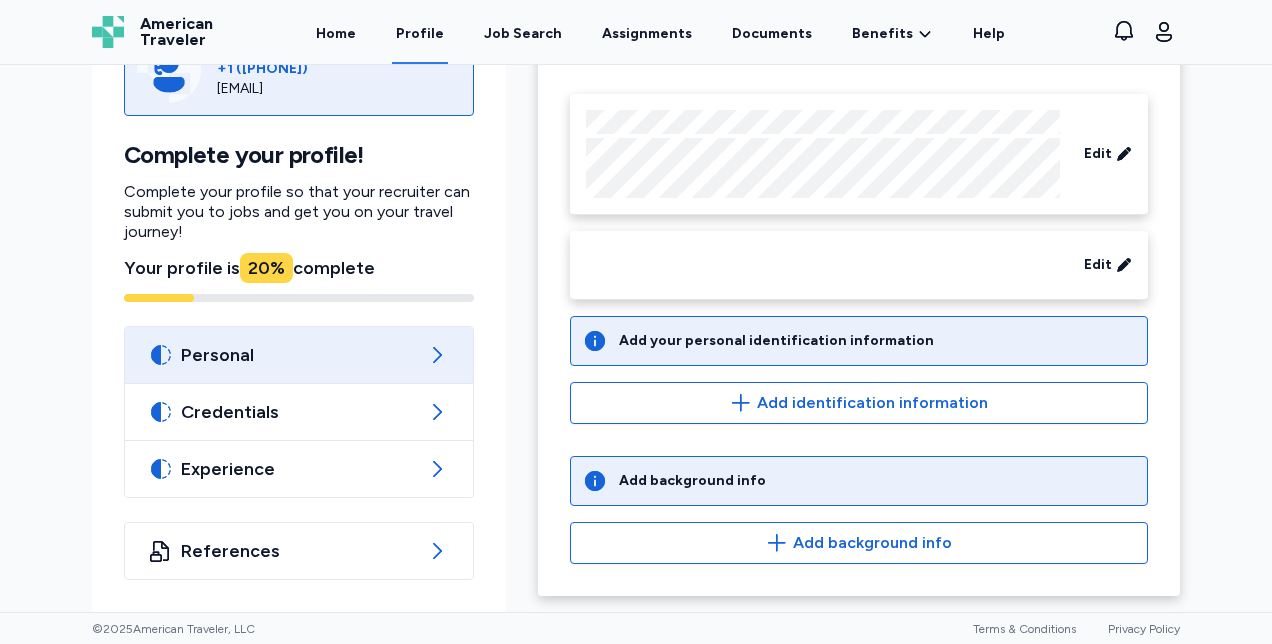 scroll, scrollTop: 39, scrollLeft: 0, axis: vertical 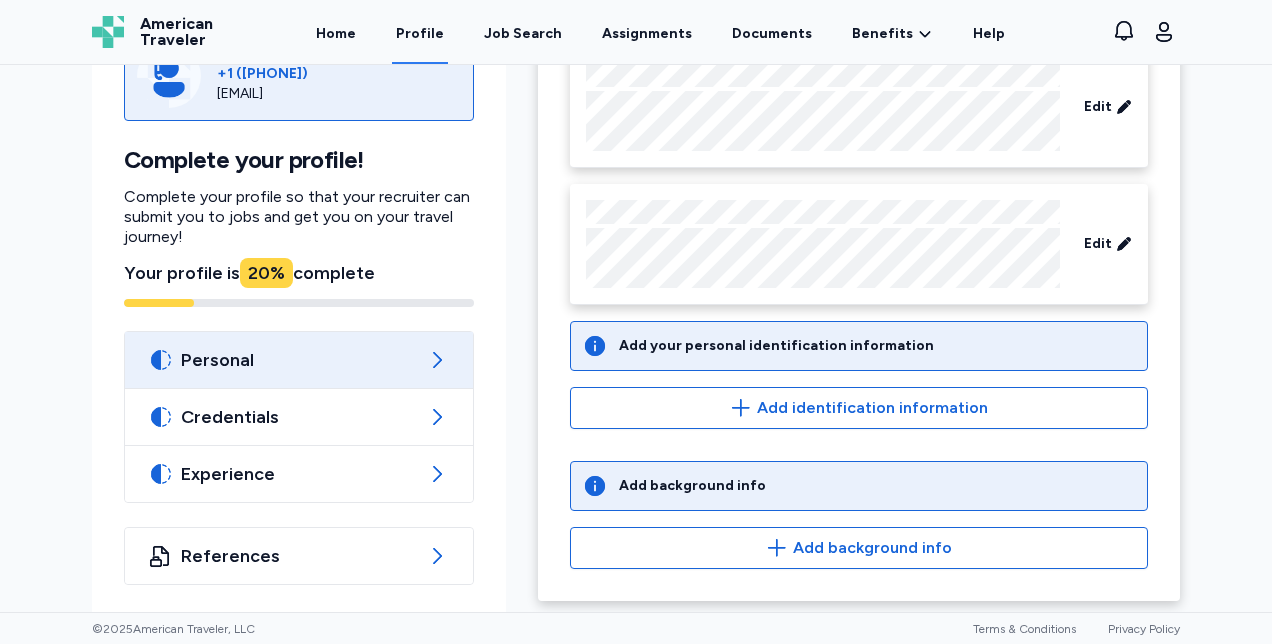 click on "Add identification information" at bounding box center [872, 408] 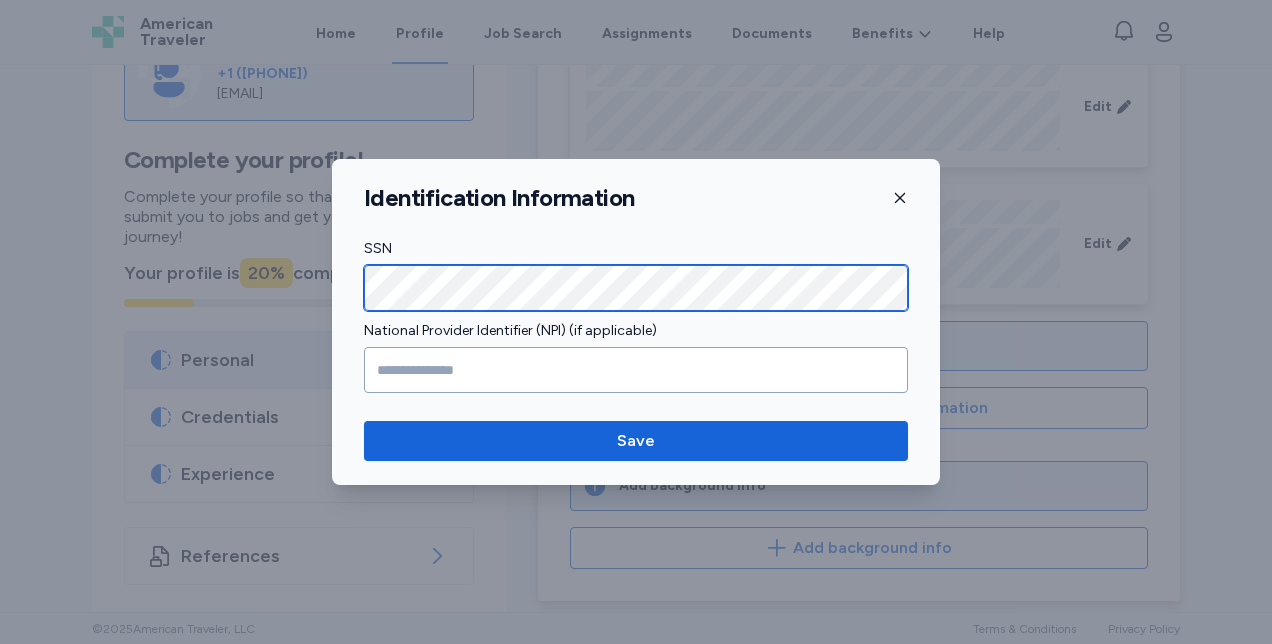 click on "Save" at bounding box center [636, 441] 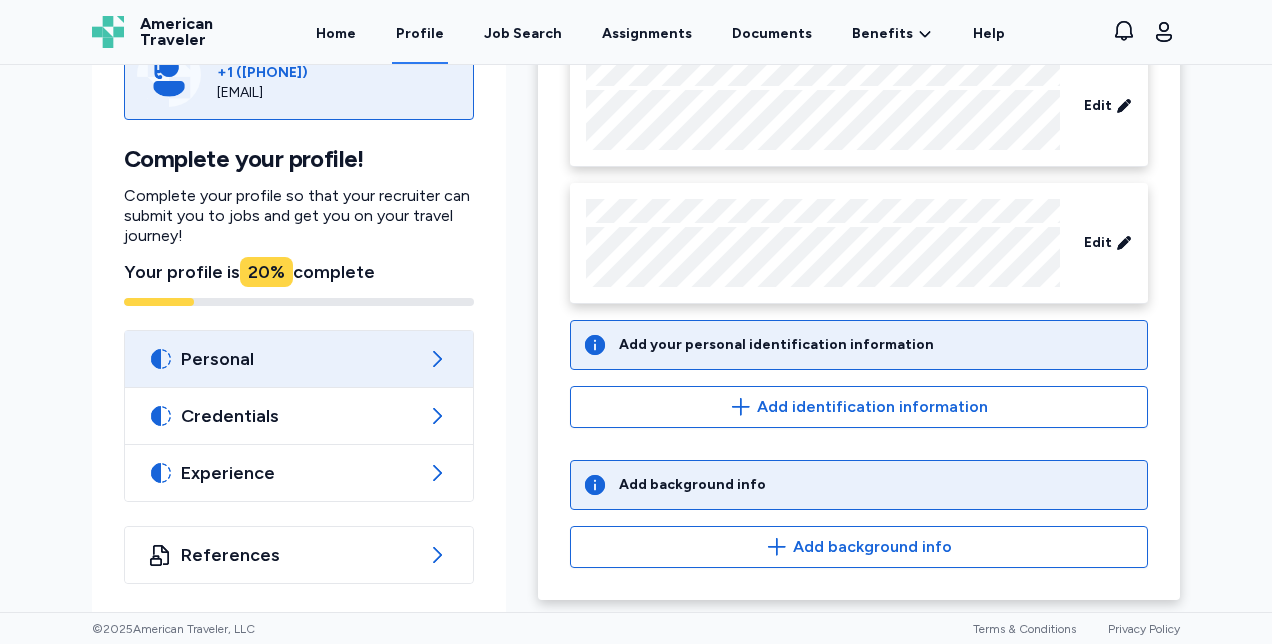 scroll, scrollTop: 224, scrollLeft: 0, axis: vertical 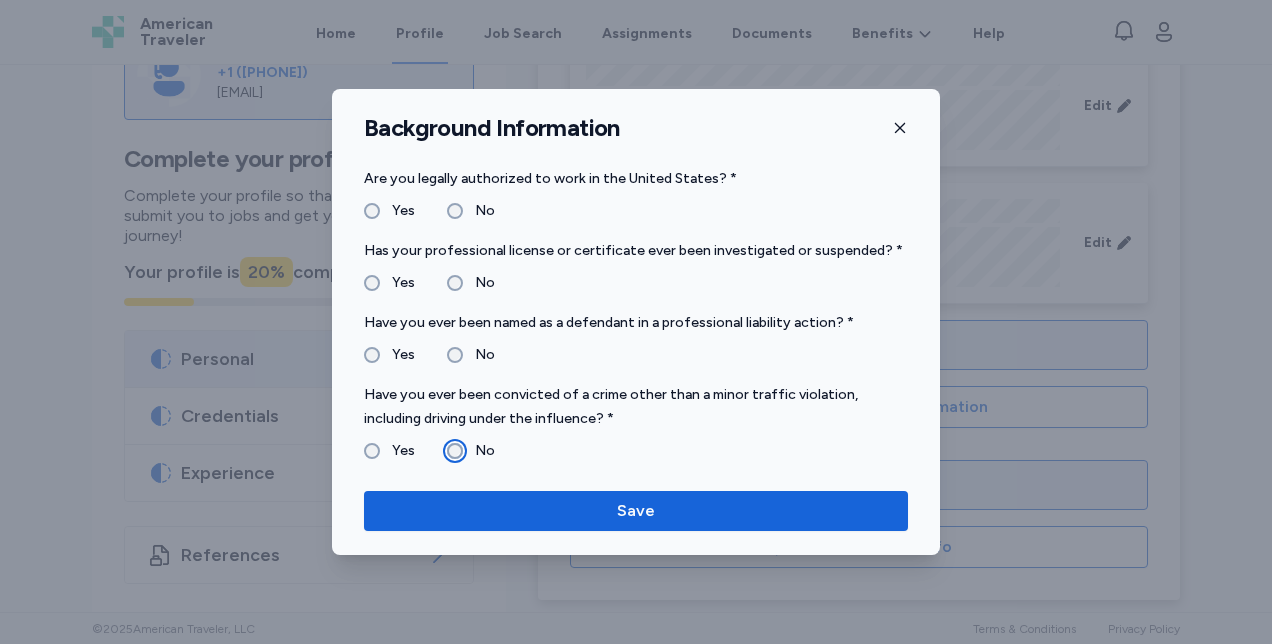 click on "Save" at bounding box center [636, 511] 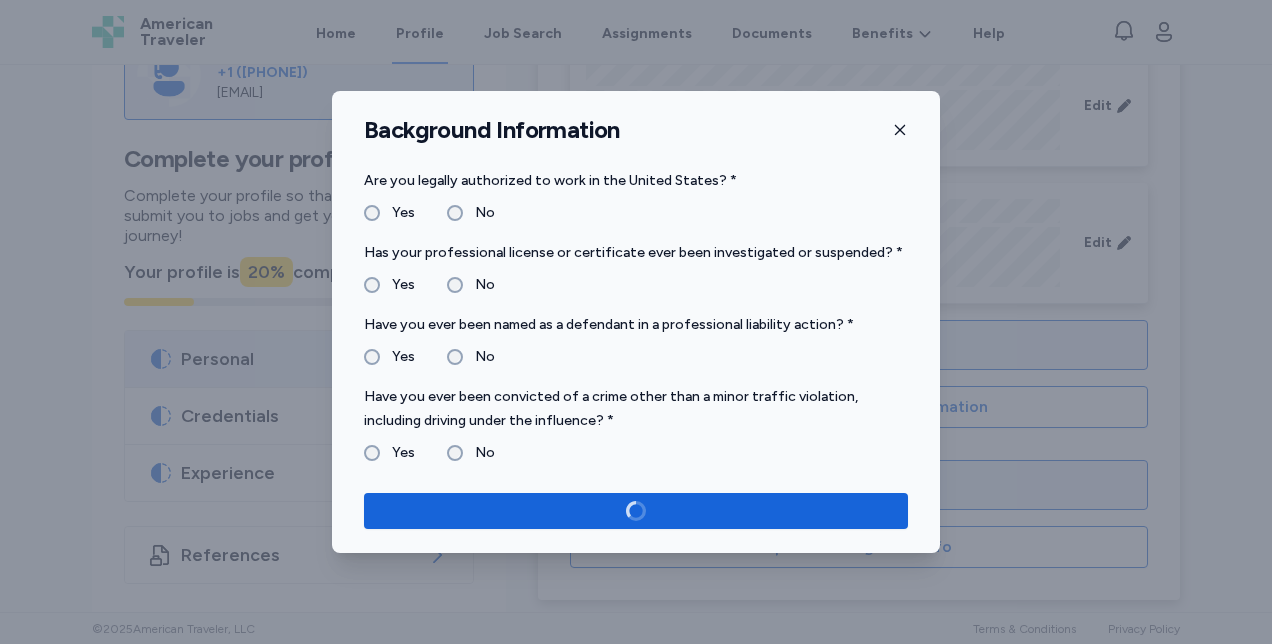 scroll, scrollTop: 228, scrollLeft: 0, axis: vertical 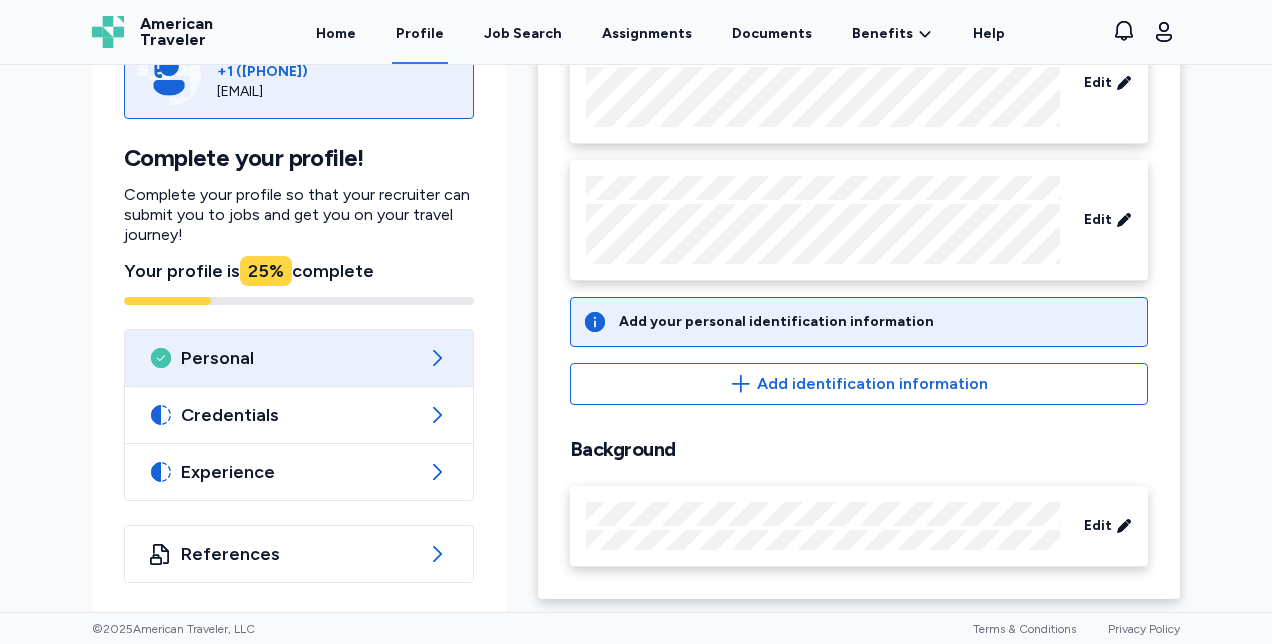click on "Add identification information" at bounding box center (872, 384) 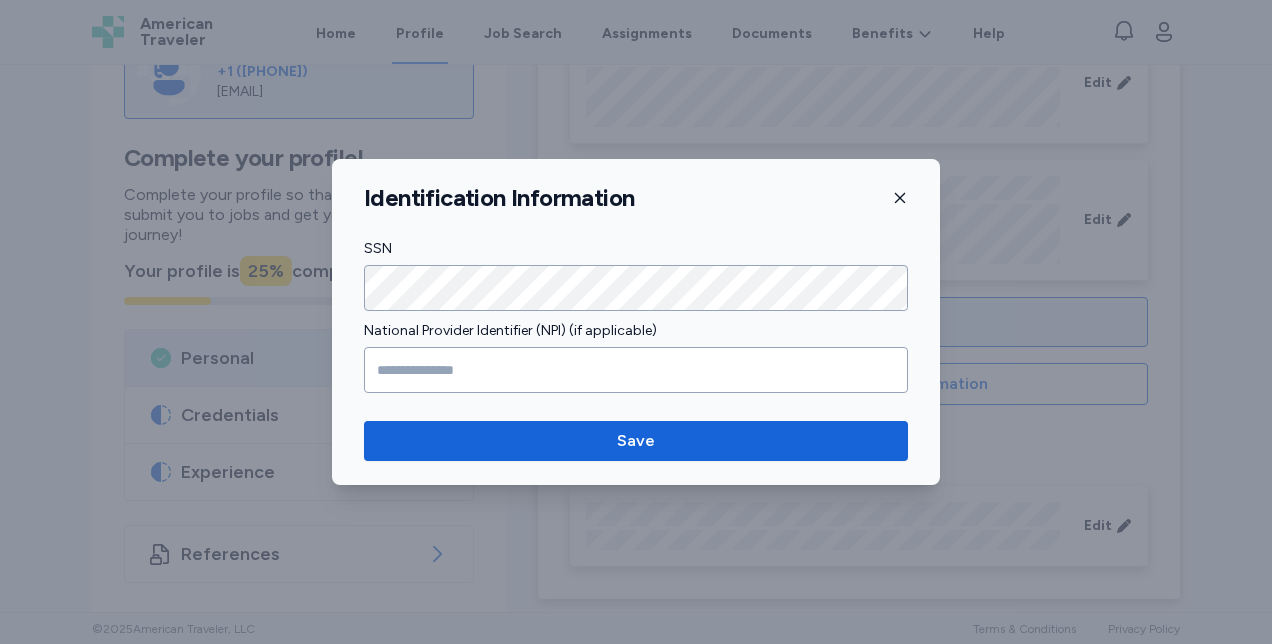 click on "Save" at bounding box center (636, 441) 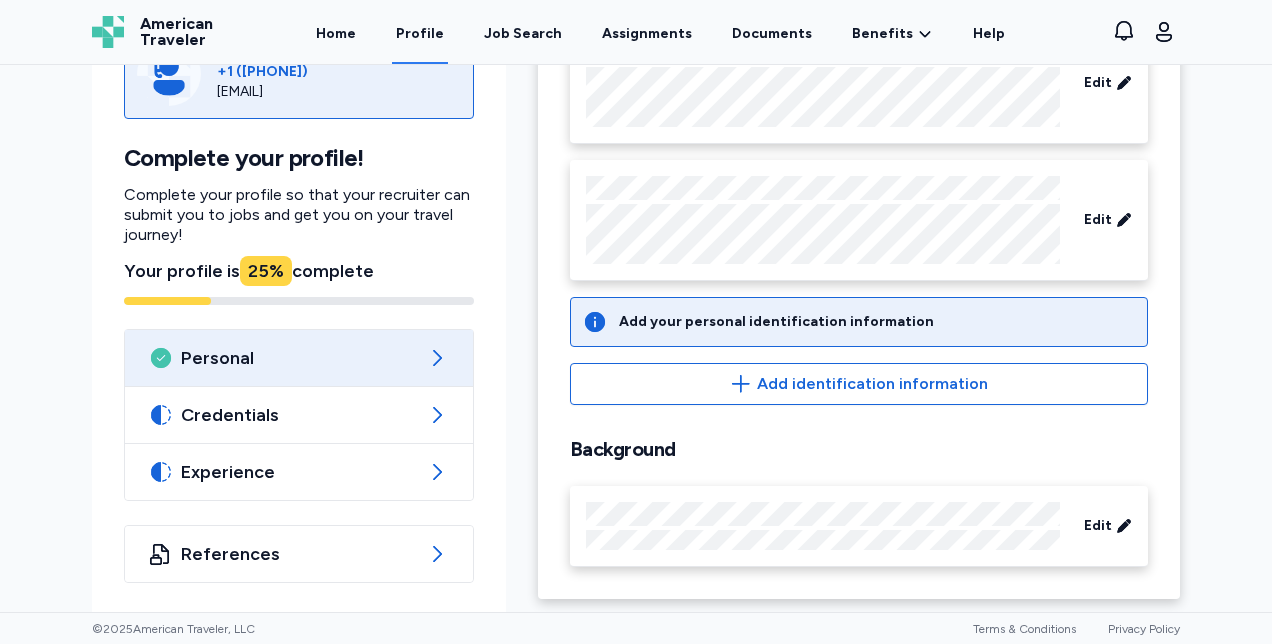 click on "Credentials" at bounding box center [299, 415] 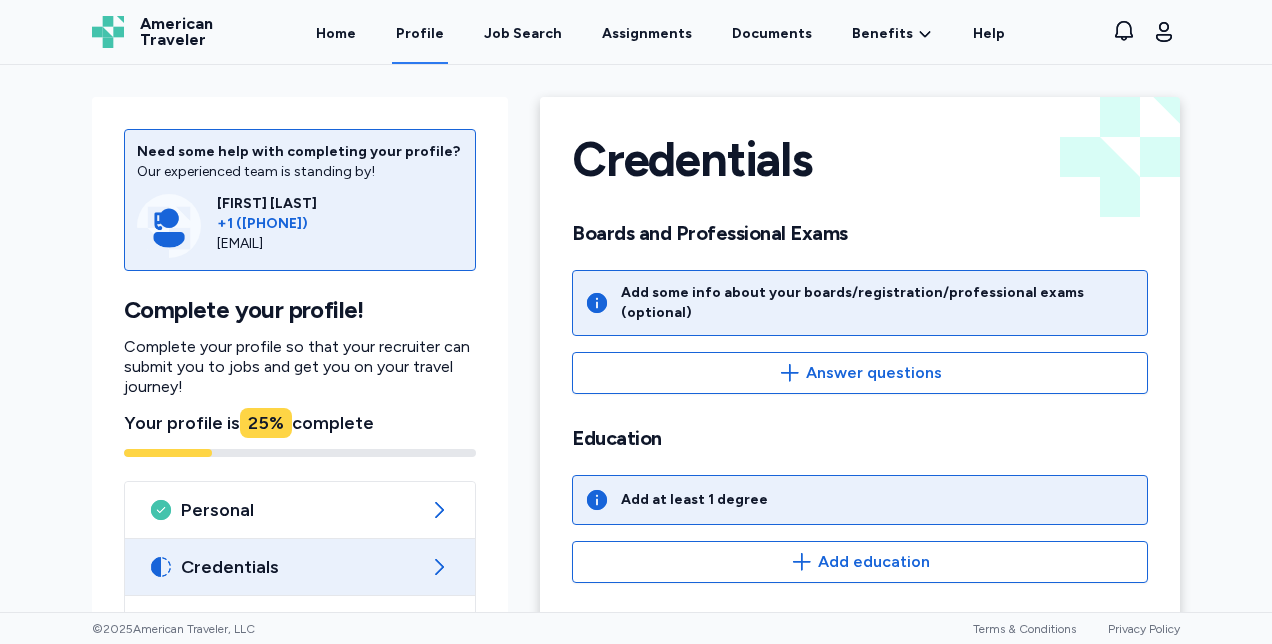 click on "Answer questions" at bounding box center [874, 373] 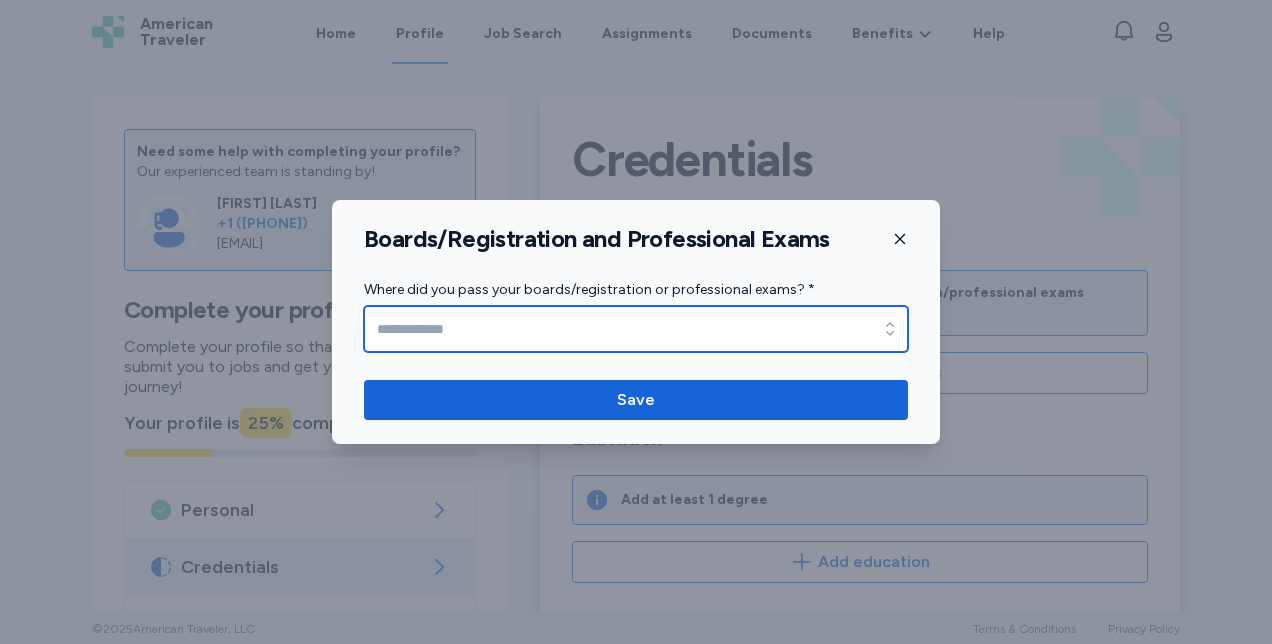 click 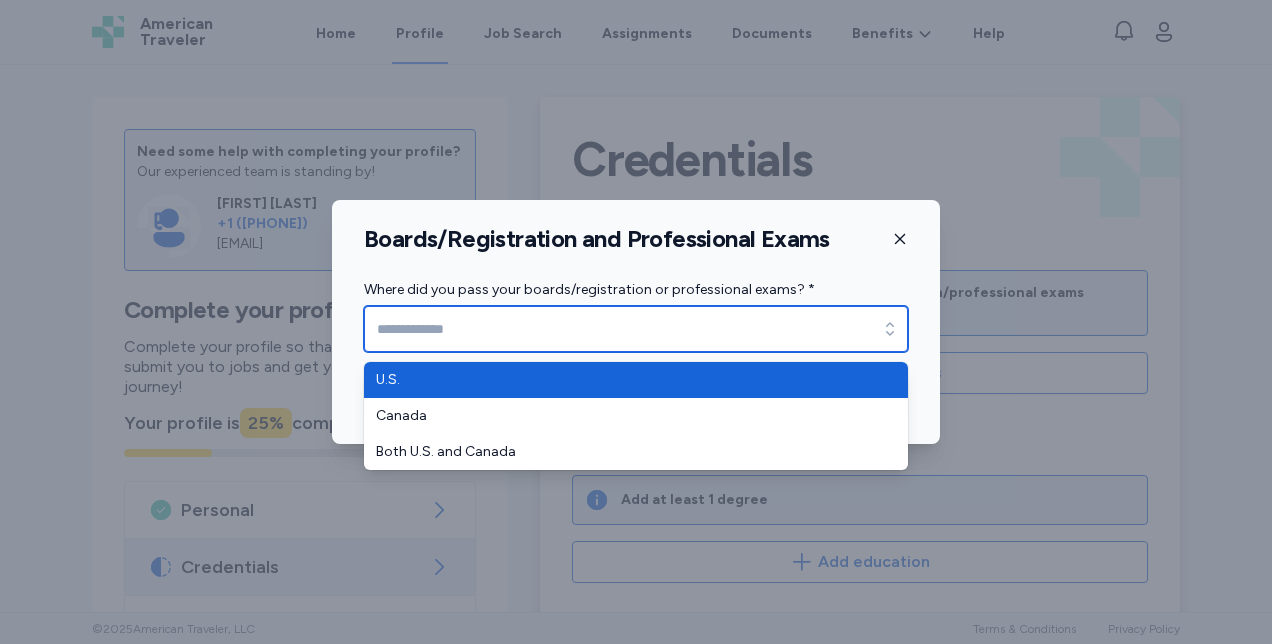 type on "****" 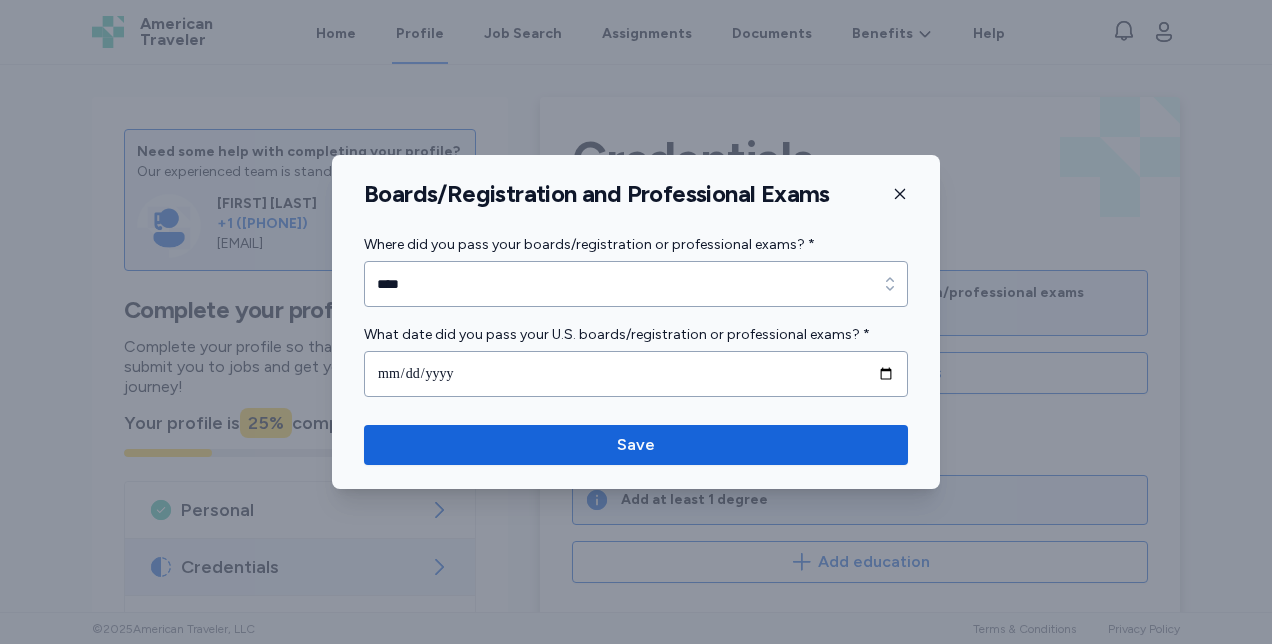 click on "Save" at bounding box center [636, 445] 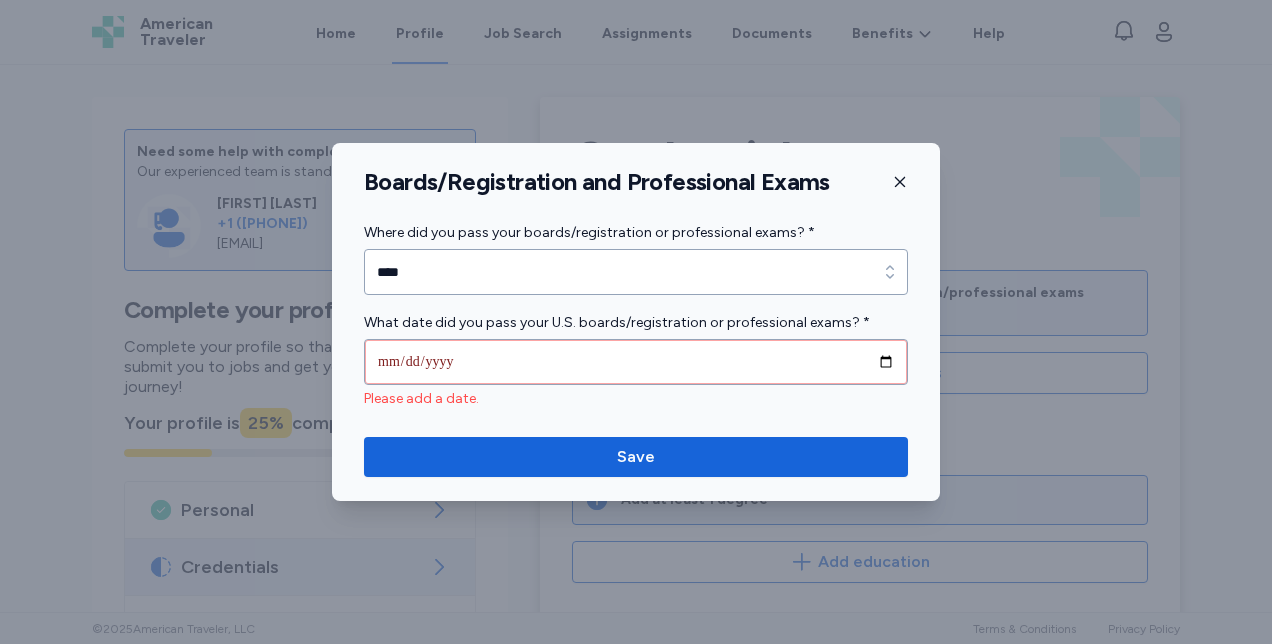 click 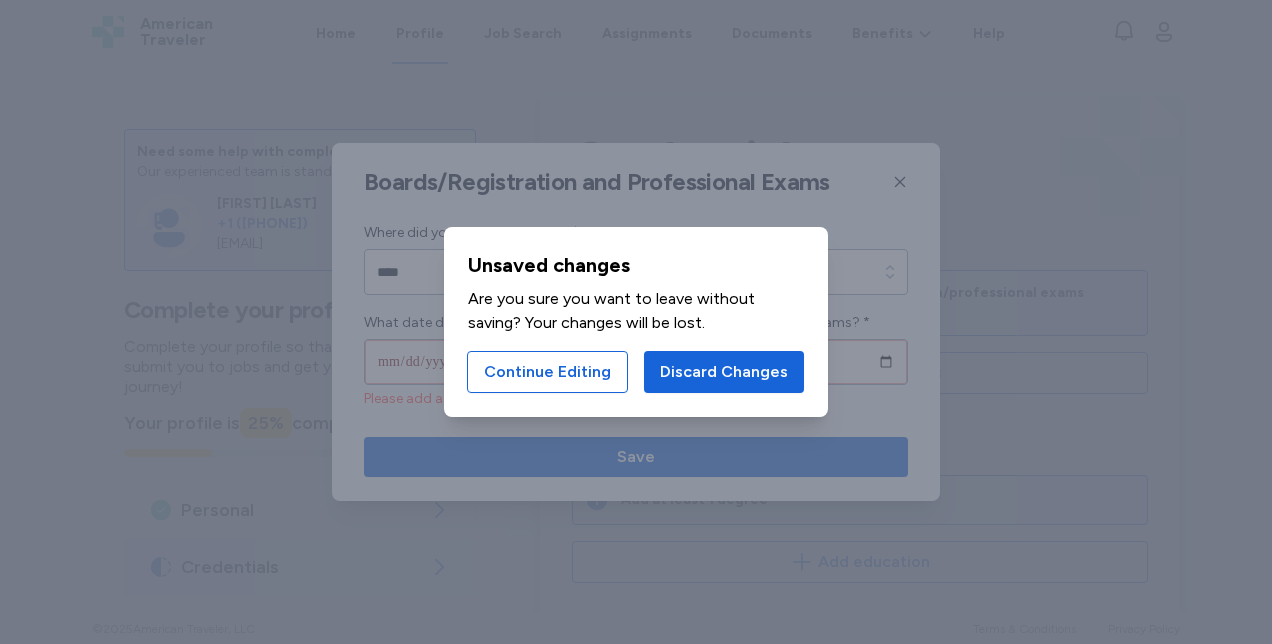 click on "Continue Editing" at bounding box center (547, 372) 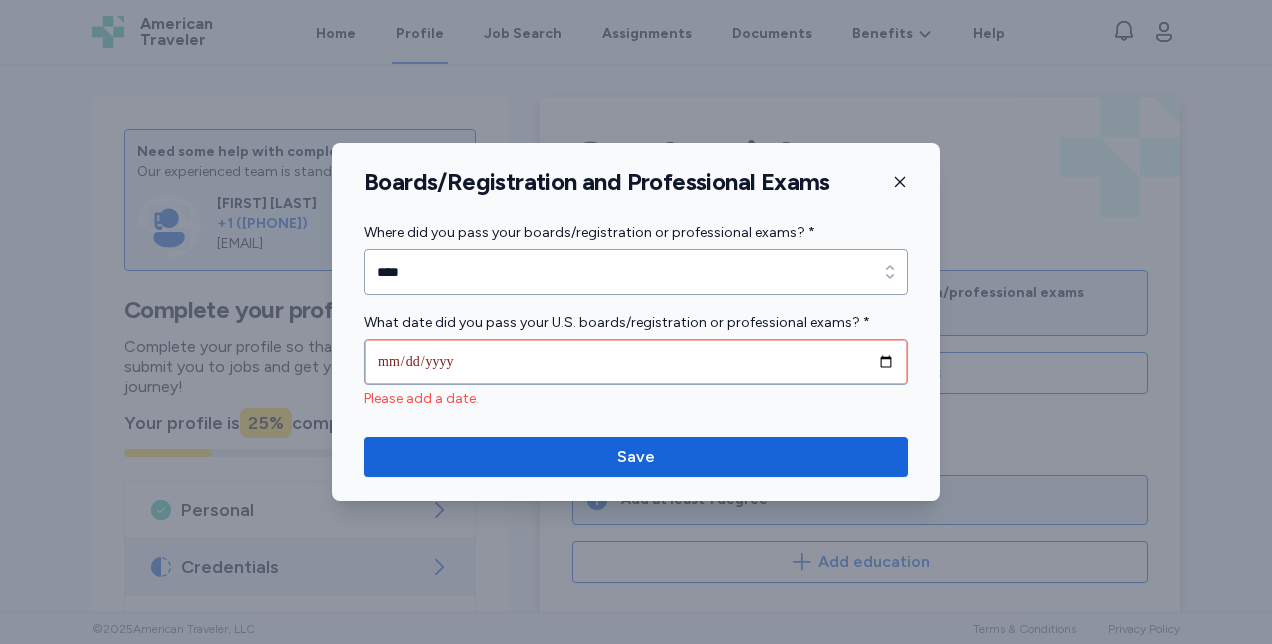 click 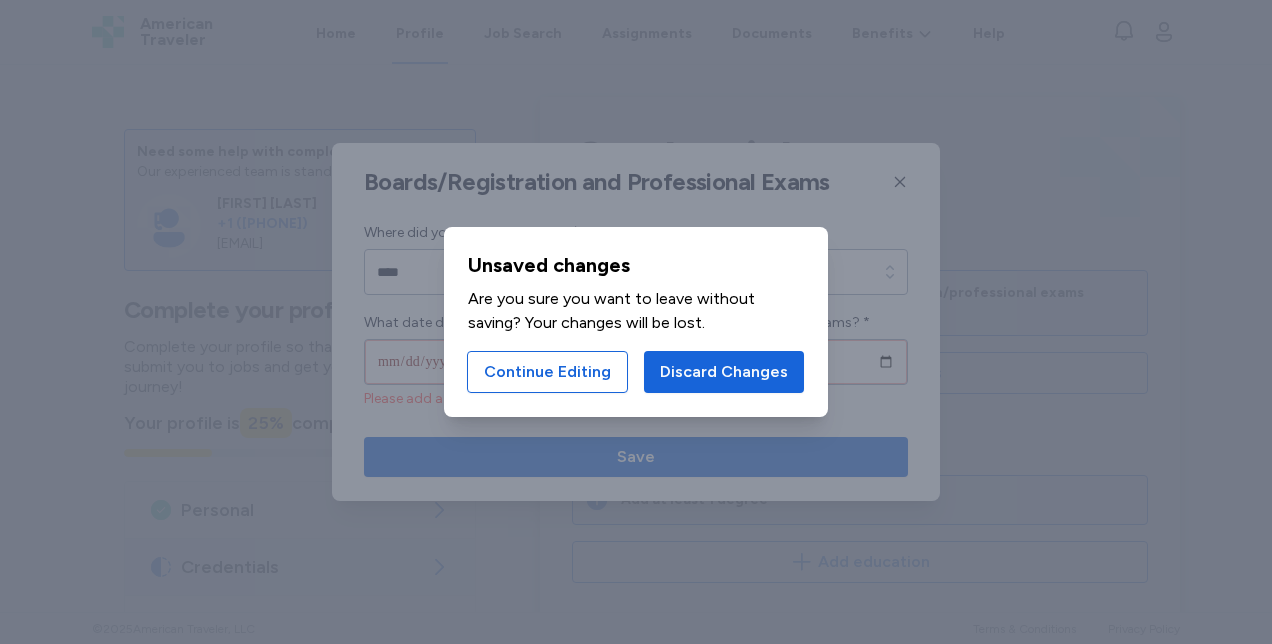 click on "Discard Changes" at bounding box center (724, 372) 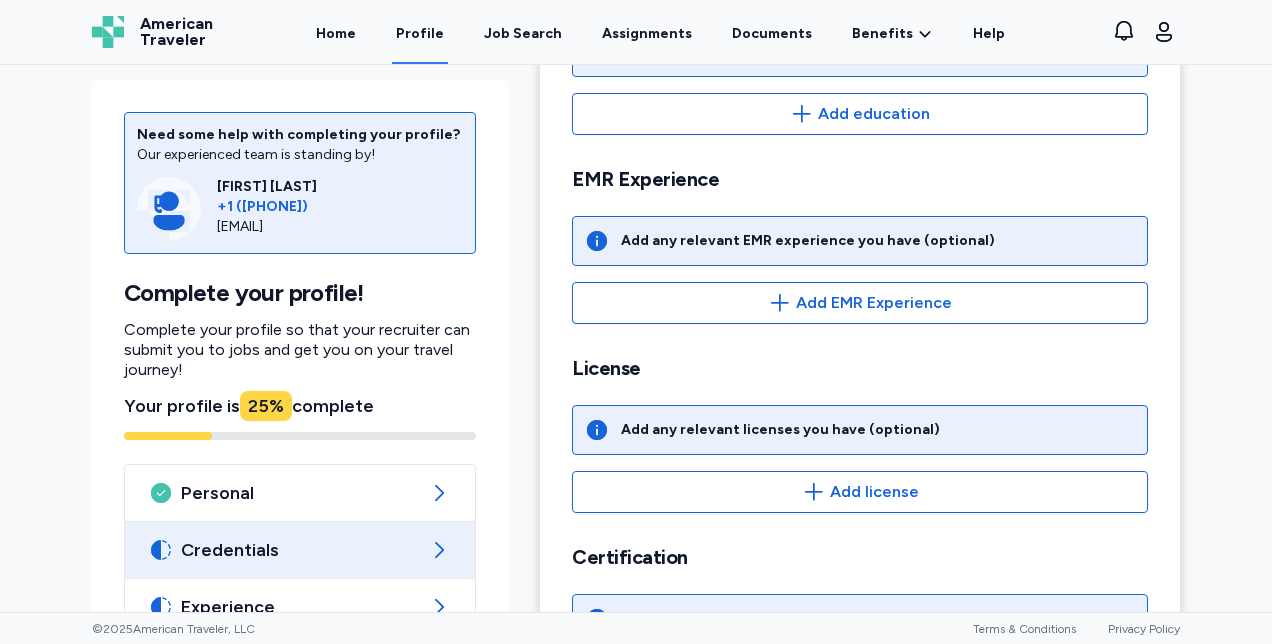 scroll, scrollTop: 563, scrollLeft: 0, axis: vertical 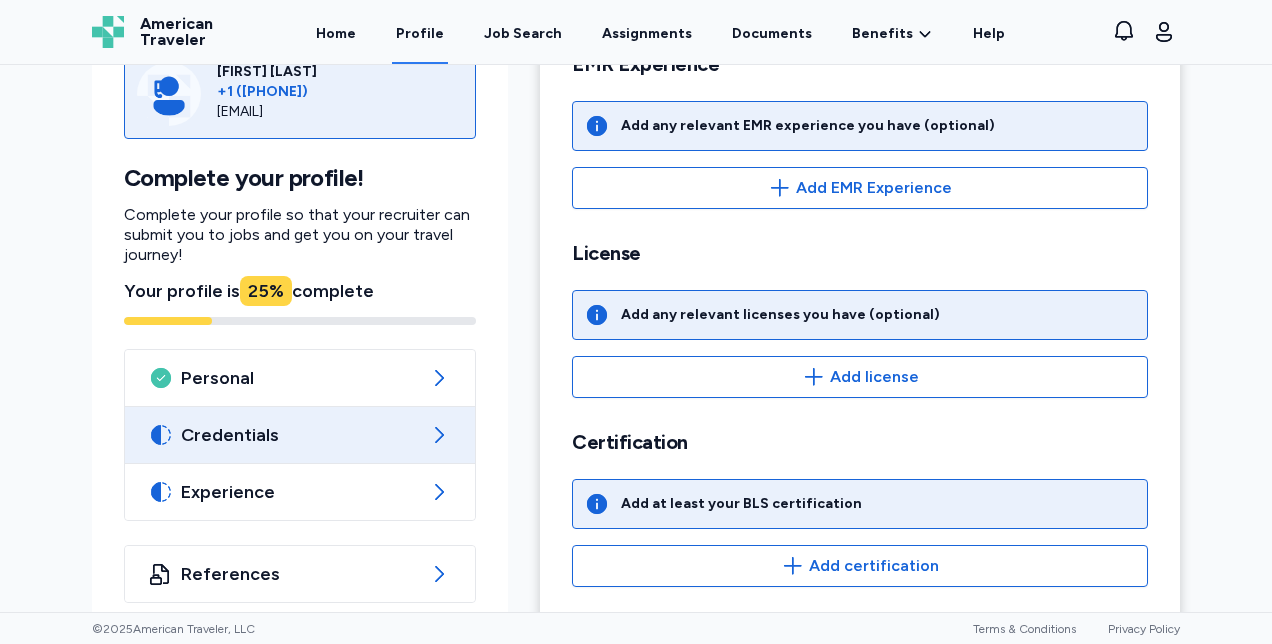 click on "Experience" at bounding box center (300, 492) 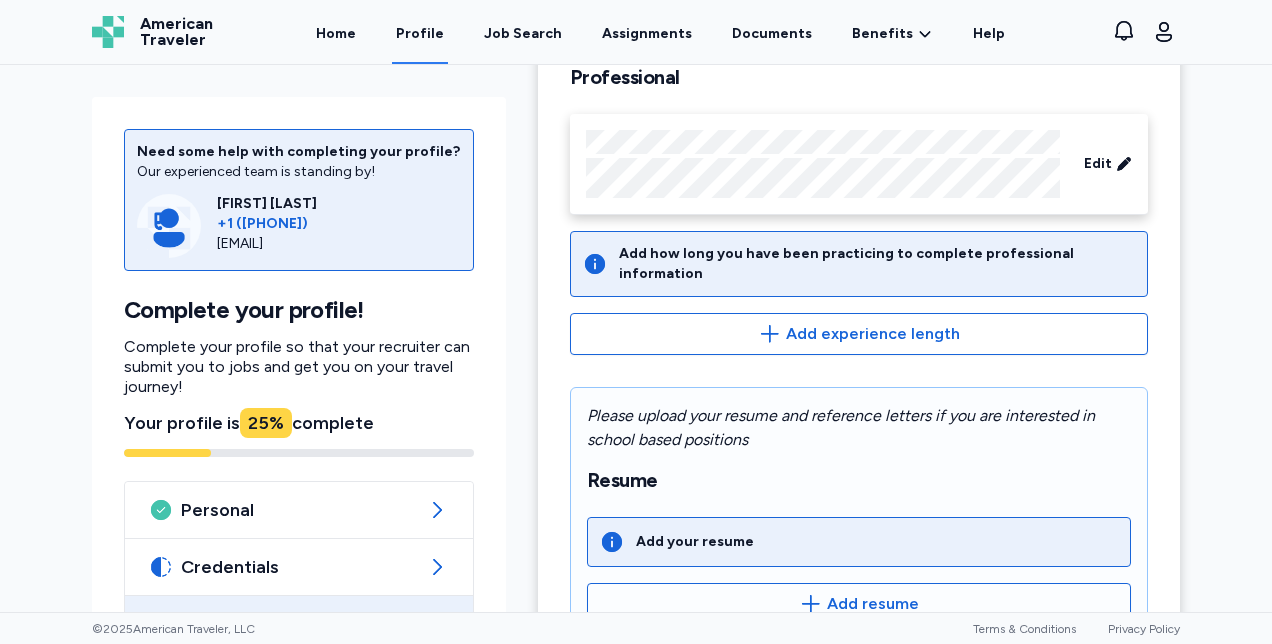 scroll, scrollTop: 165, scrollLeft: 0, axis: vertical 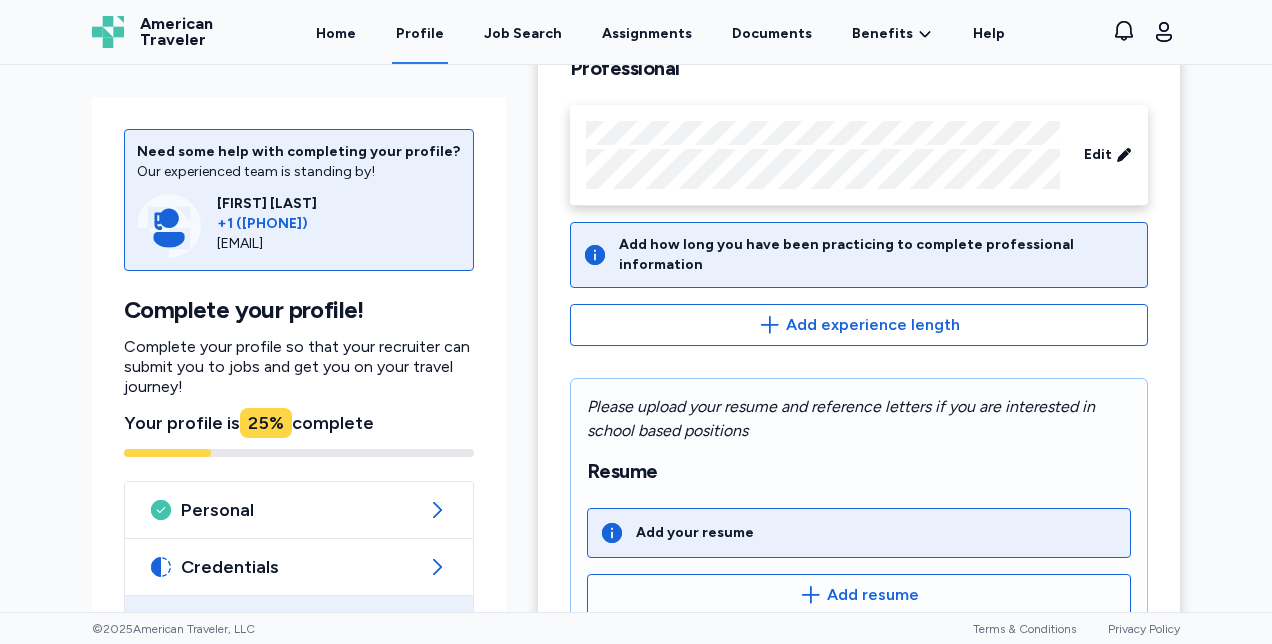click 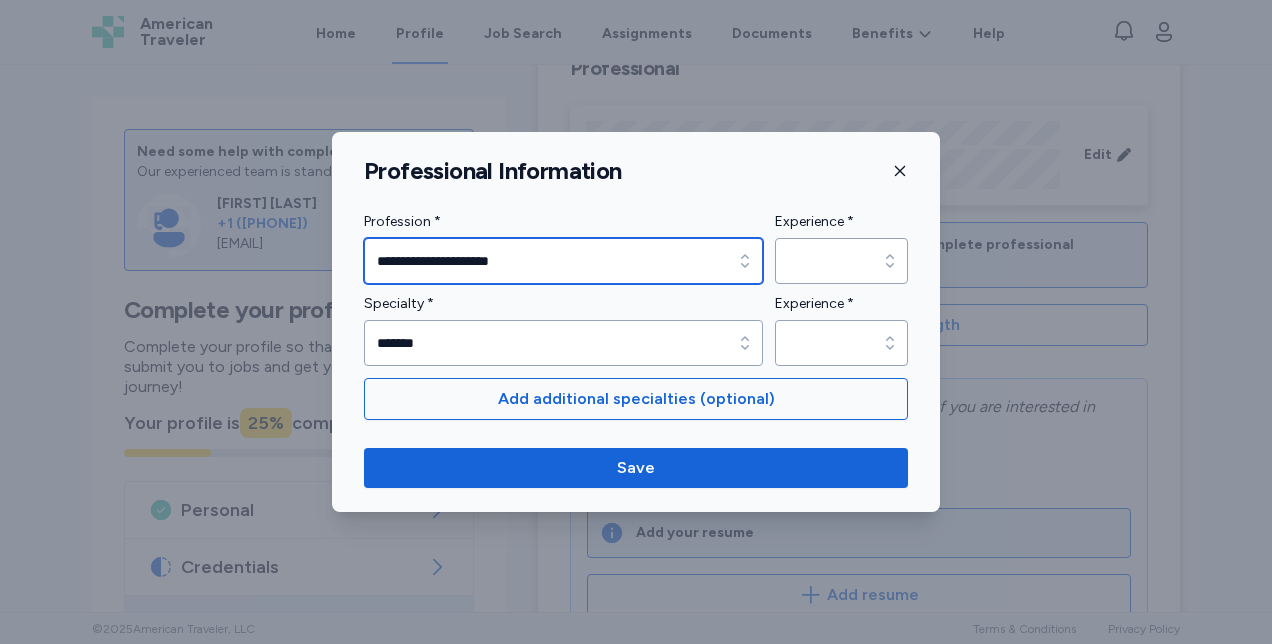 click on "**********" at bounding box center (563, 261) 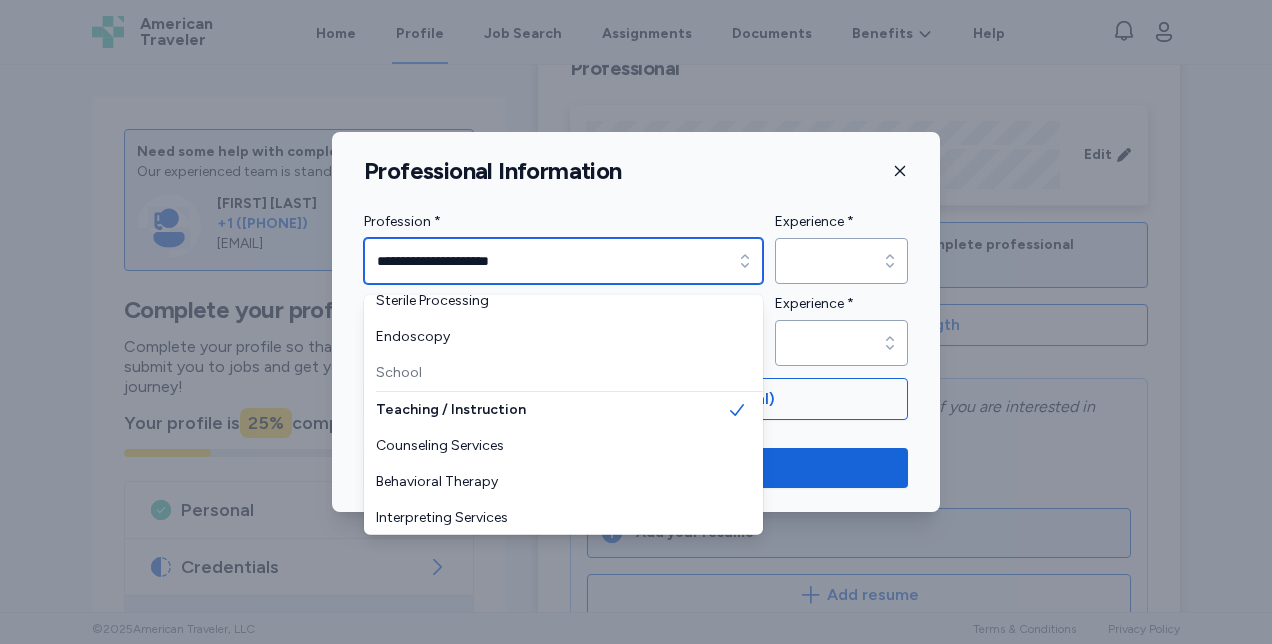 scroll, scrollTop: 554, scrollLeft: 0, axis: vertical 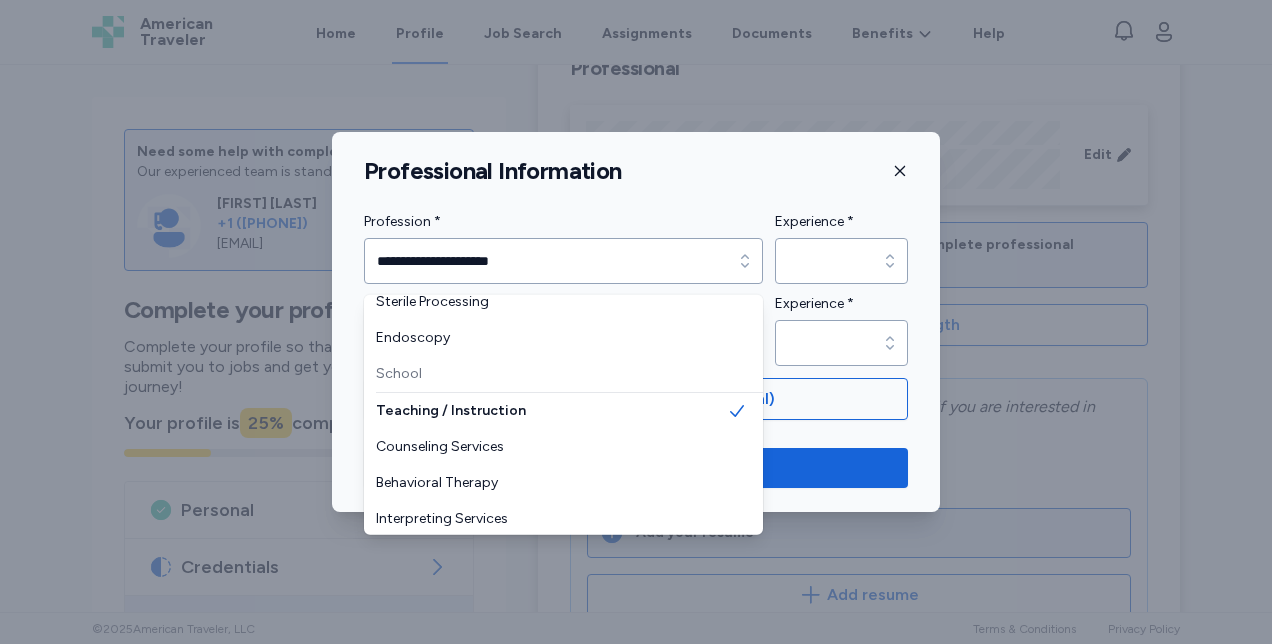 click at bounding box center (636, 322) 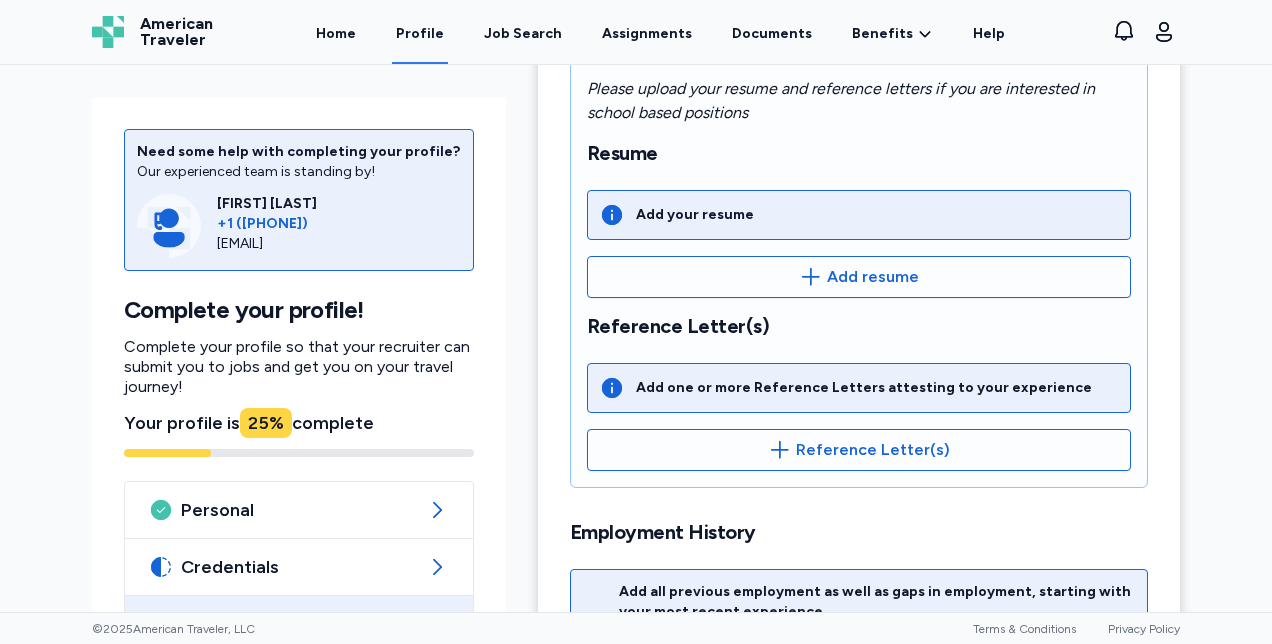 scroll, scrollTop: 649, scrollLeft: 0, axis: vertical 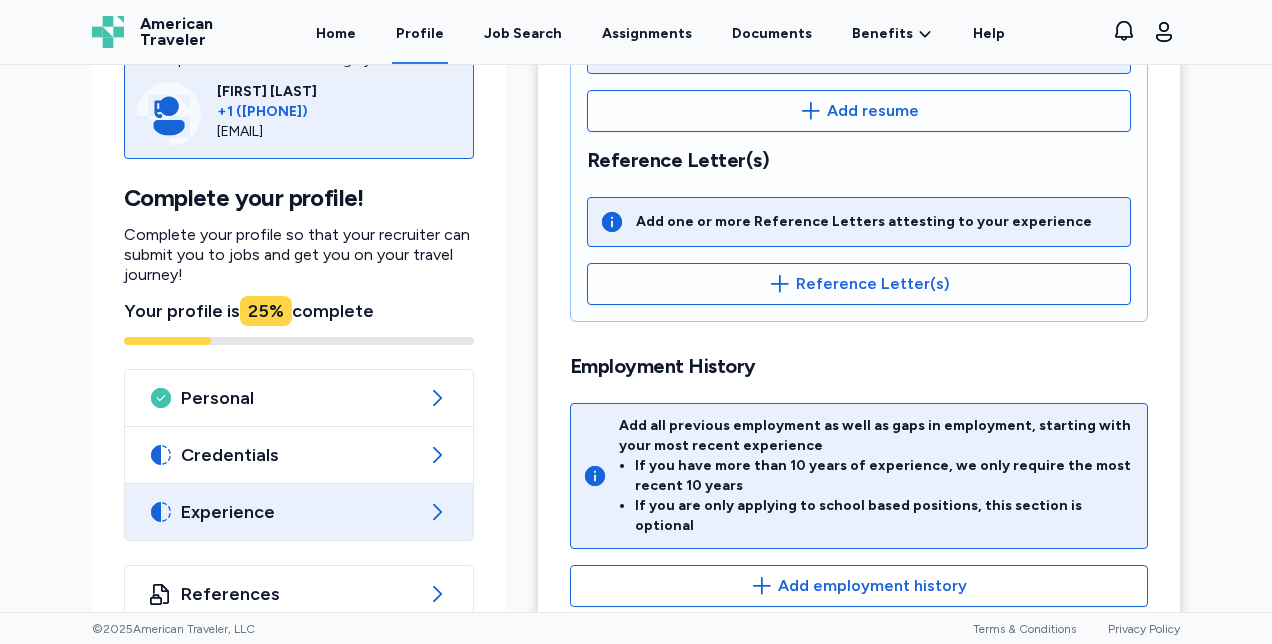 click on "References" at bounding box center [299, 594] 